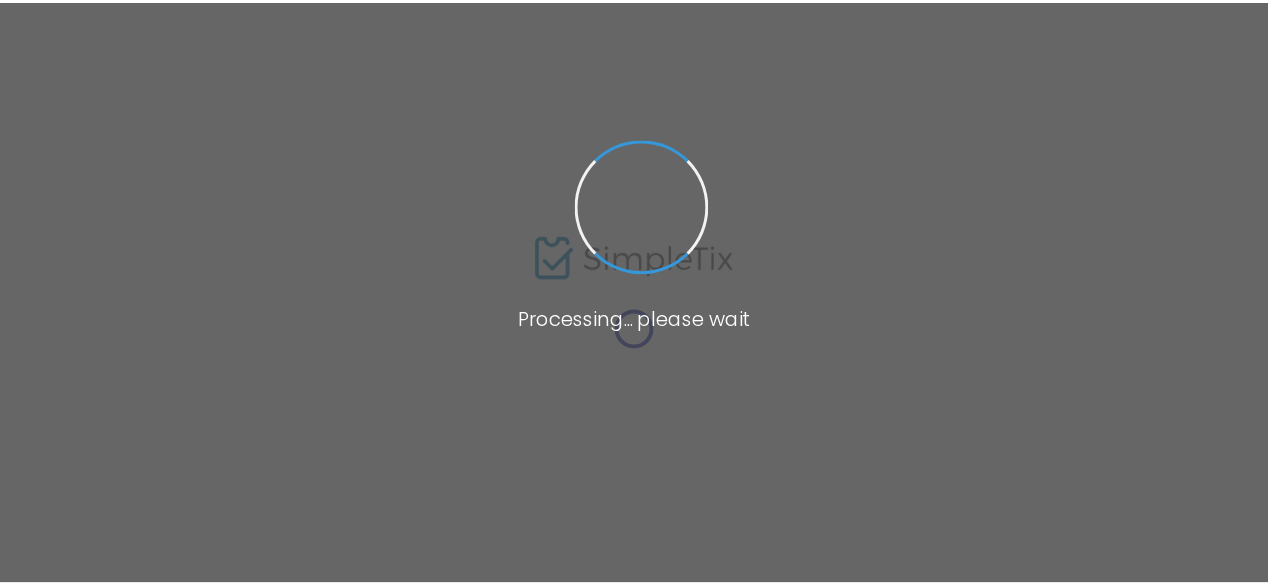 scroll, scrollTop: 0, scrollLeft: 0, axis: both 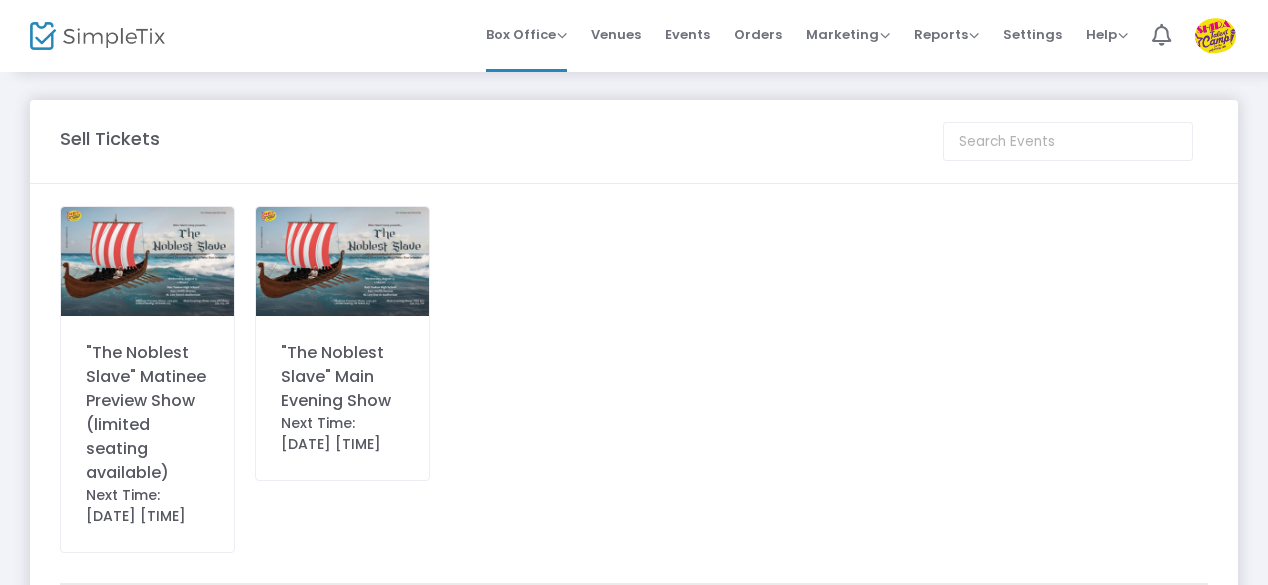 click on ""The Noblest Slave" Main Evening Show" 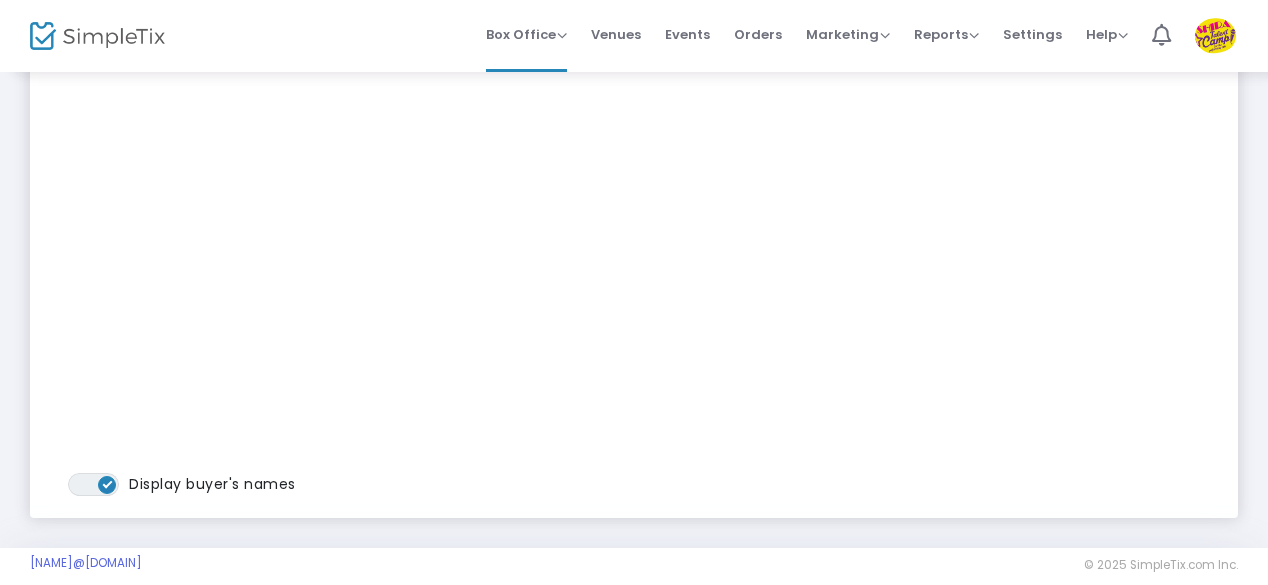 scroll, scrollTop: 302, scrollLeft: 0, axis: vertical 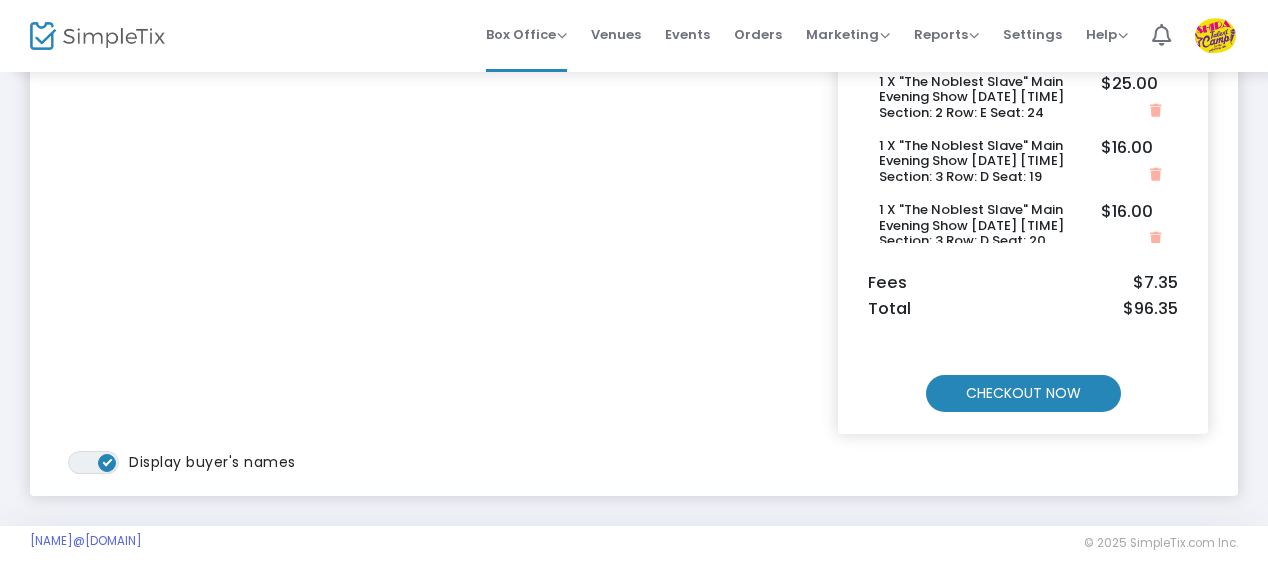 click on "CHECKOUT NOW" 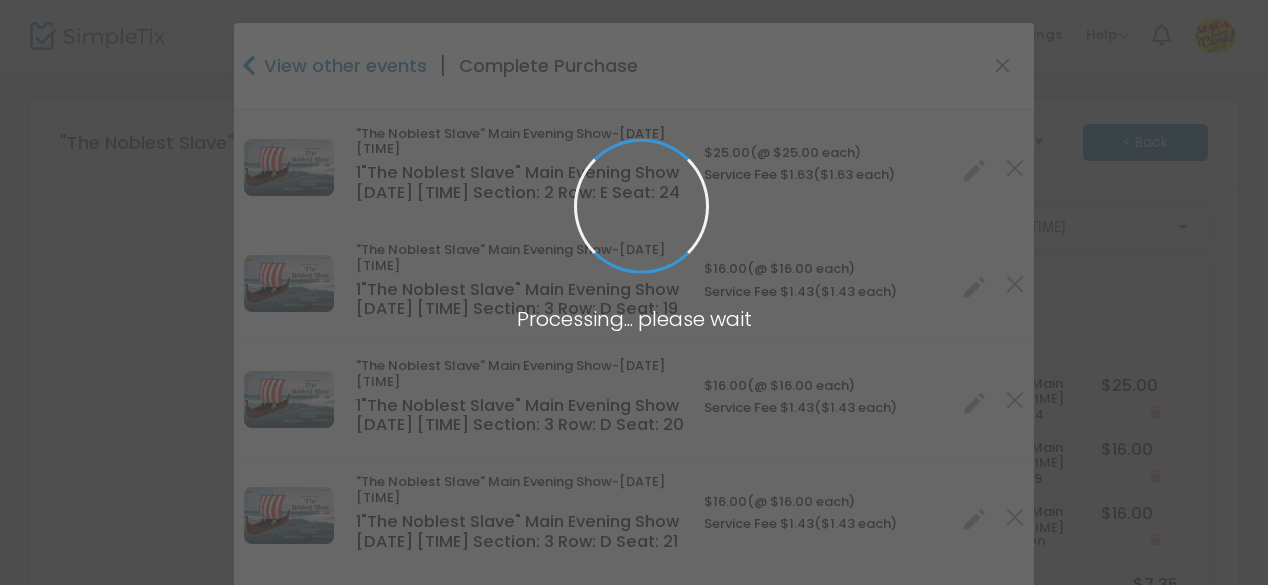 type on "Maryland" 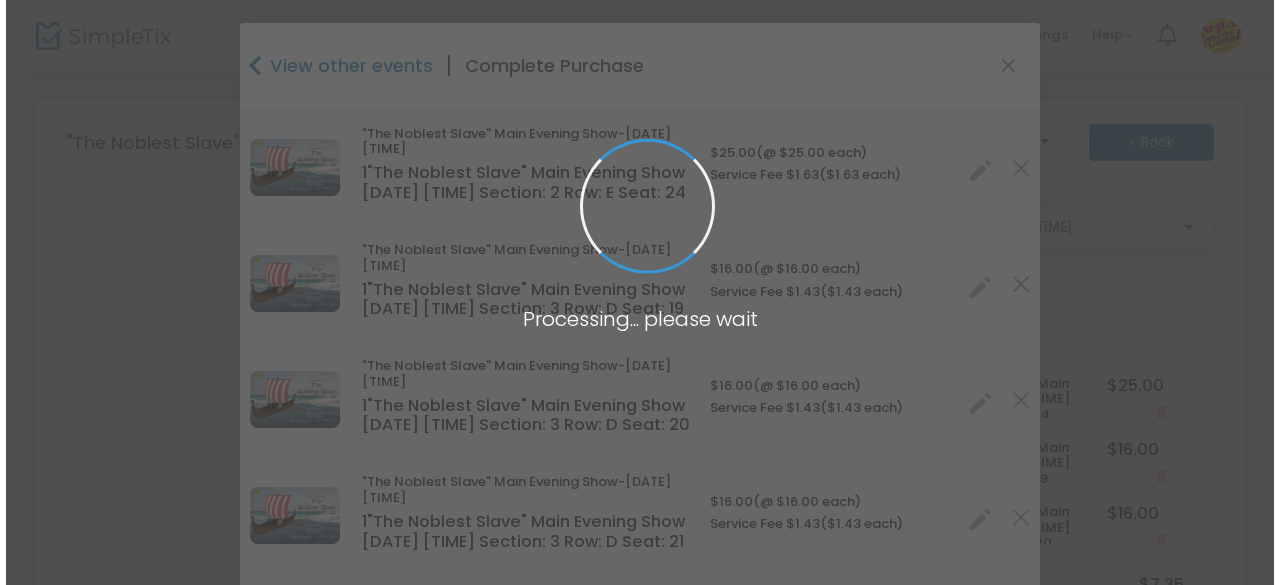 scroll, scrollTop: 0, scrollLeft: 0, axis: both 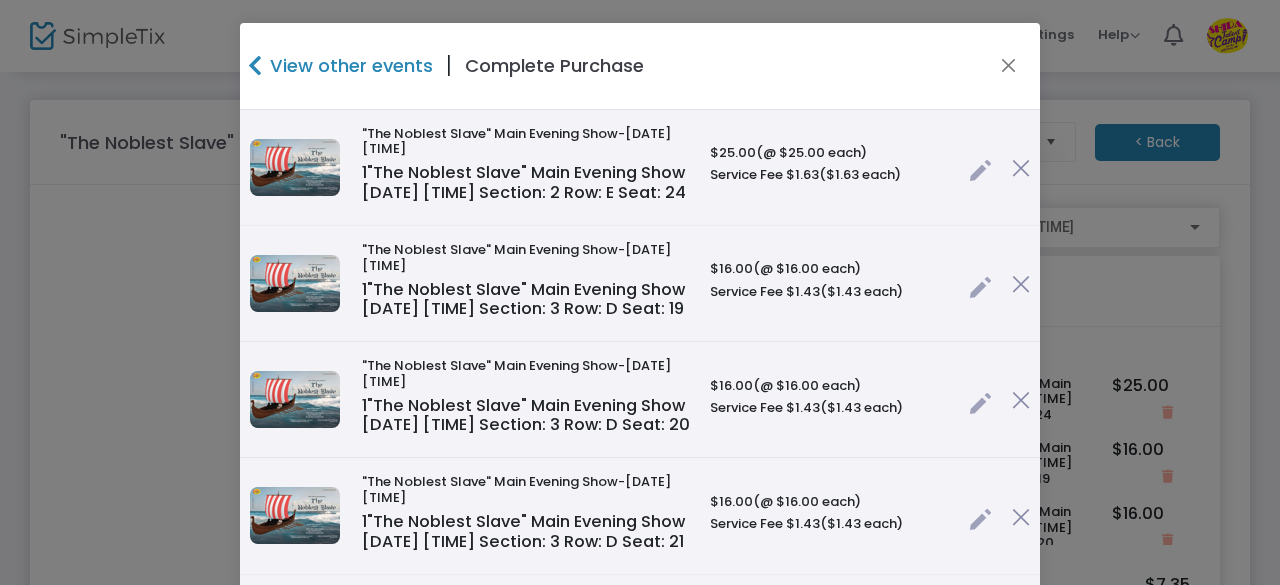 click 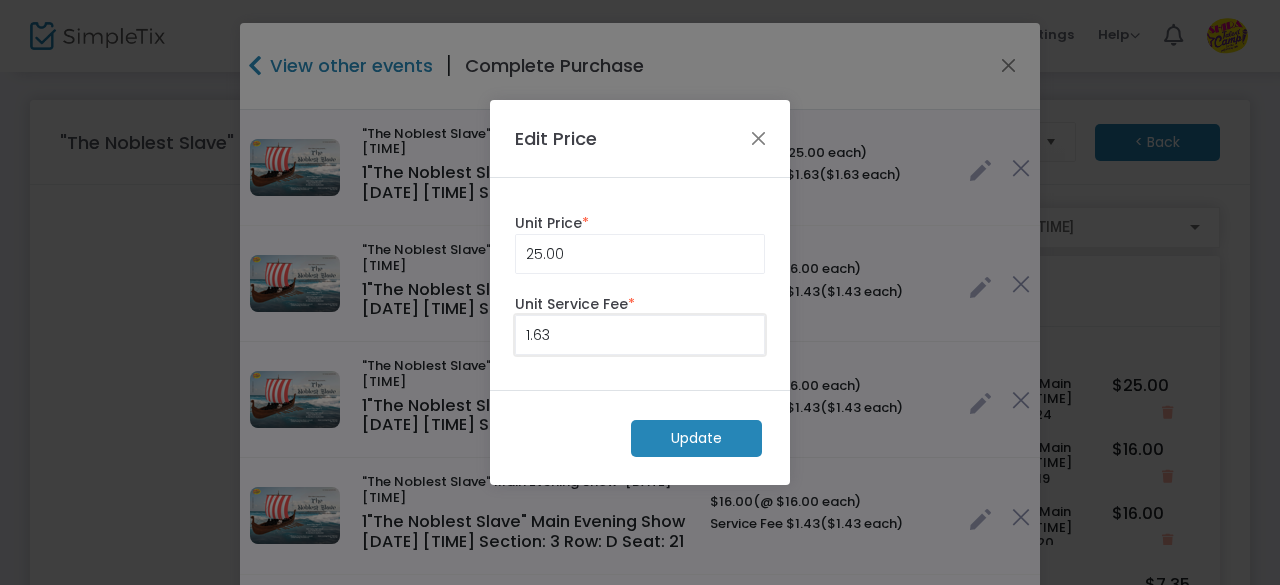 click on "1.63" at bounding box center (640, 335) 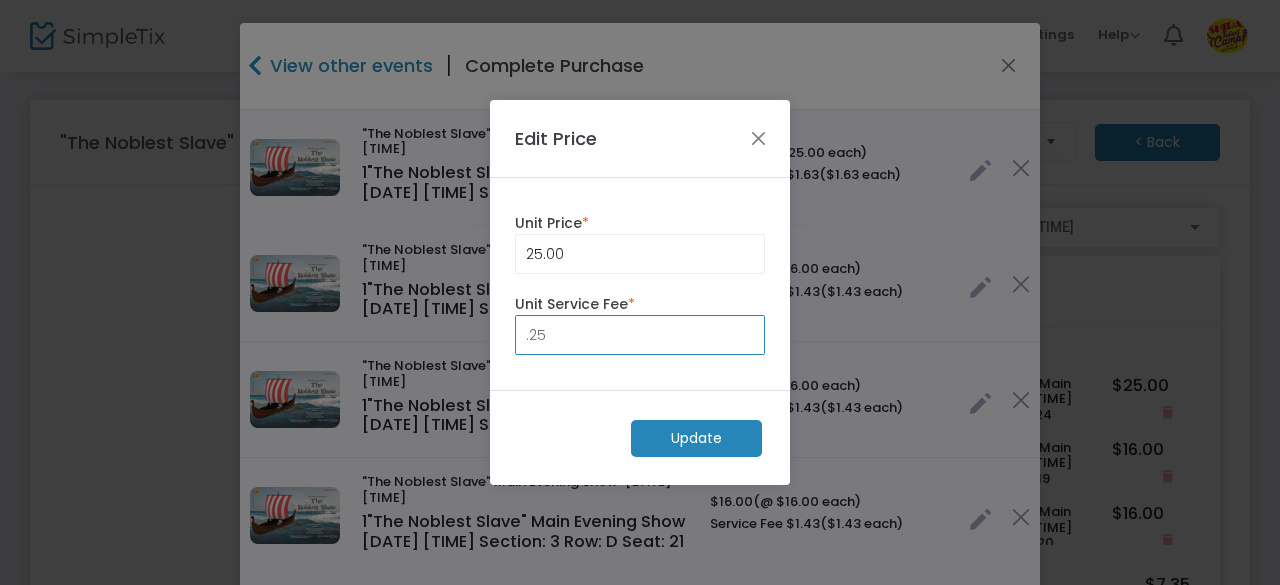 type on "0.25" 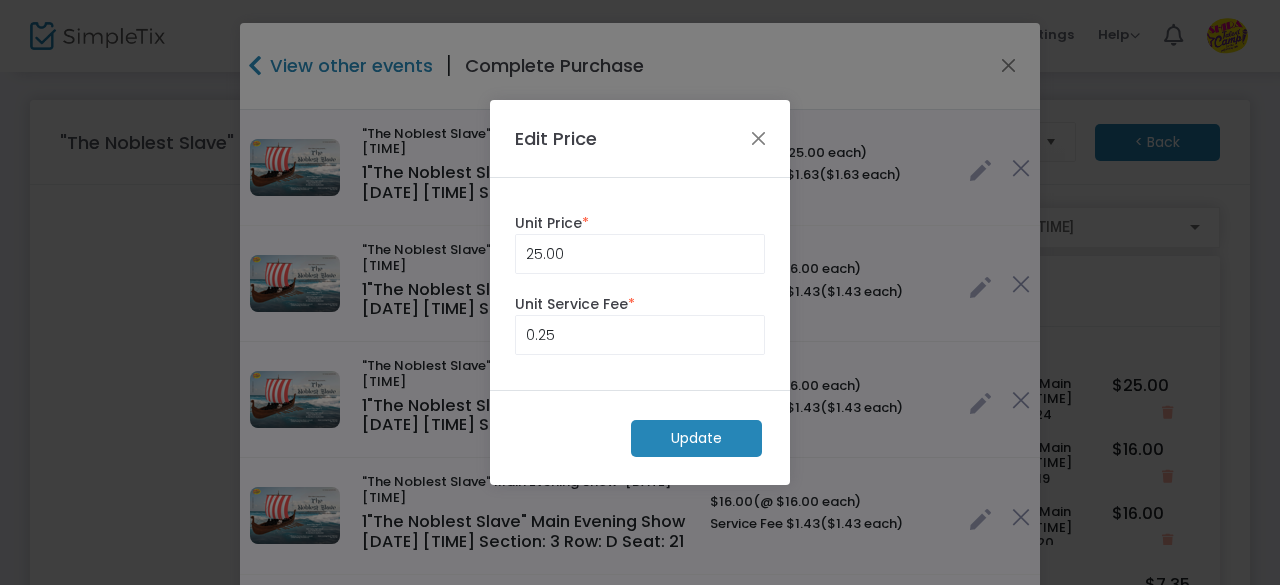 click on "Update" 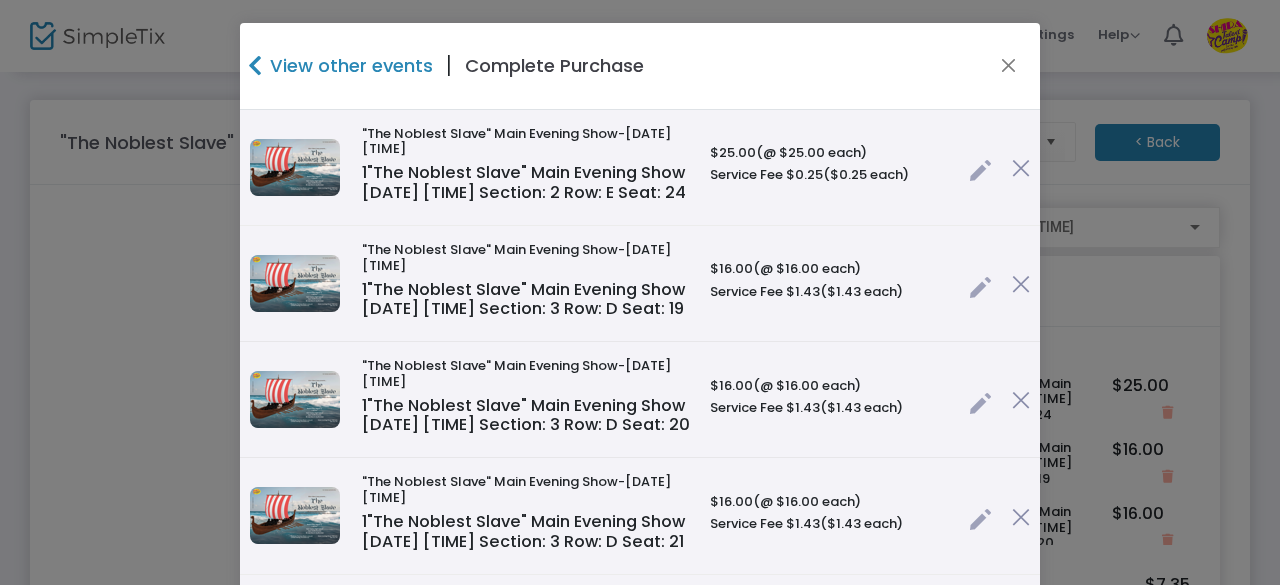 click 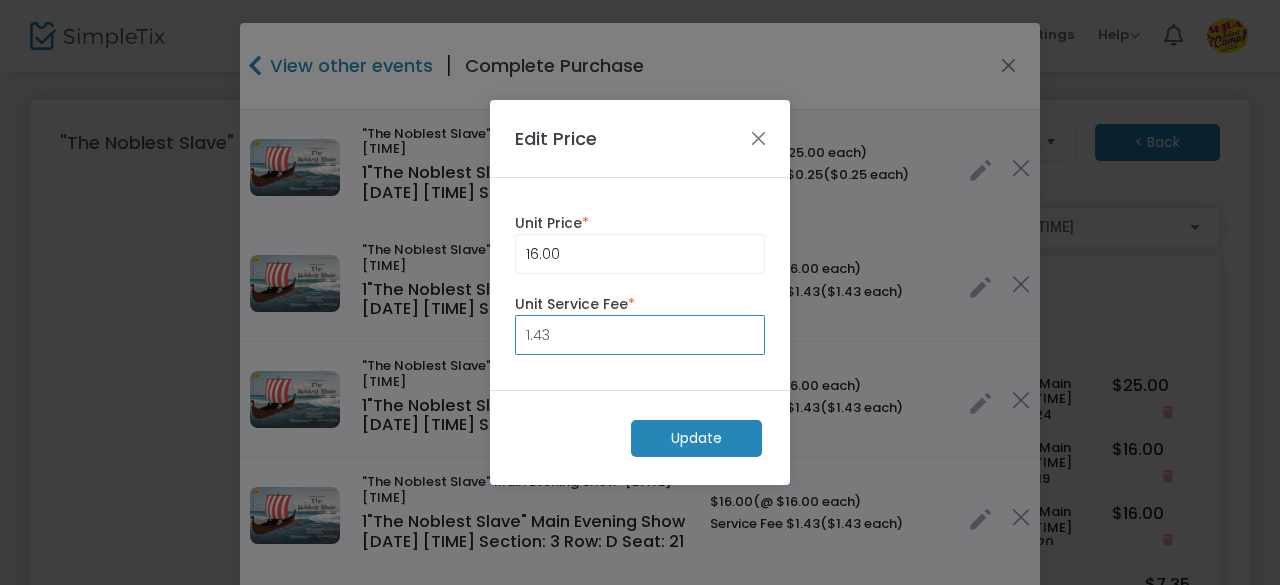 click on "1.43" at bounding box center (640, 335) 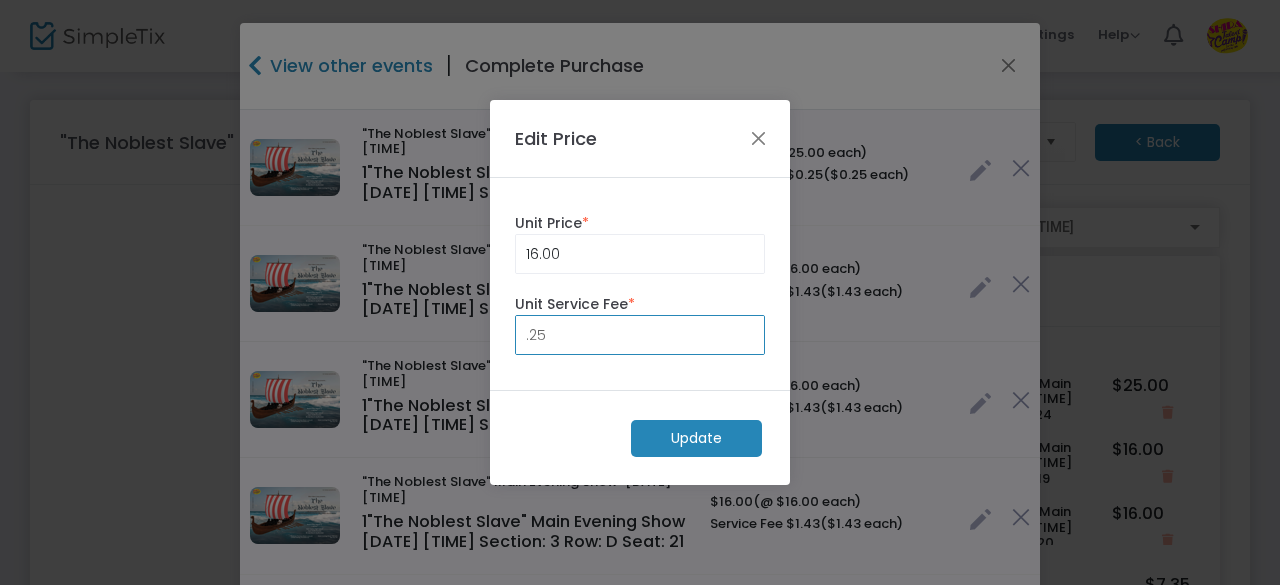 type on "0.25" 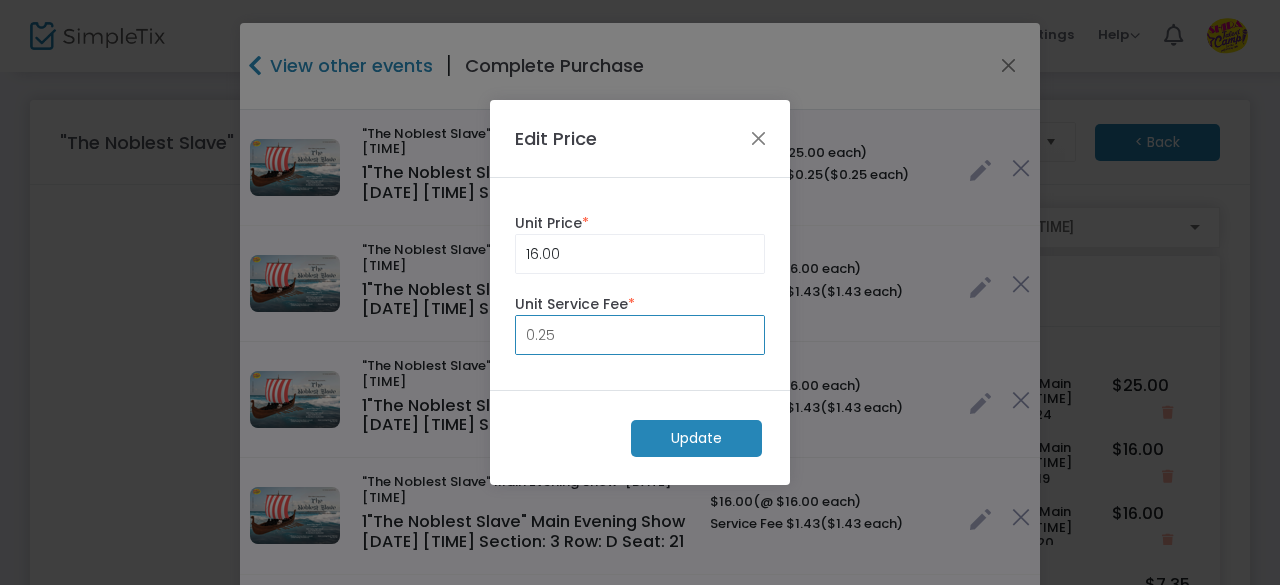 click on "Update" 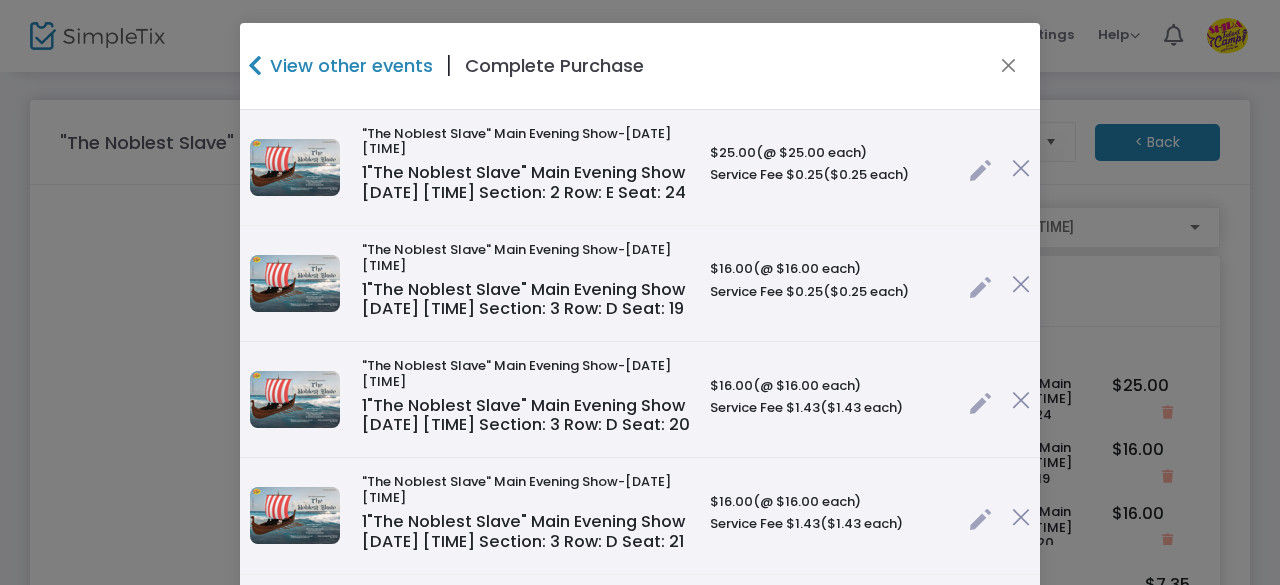 click 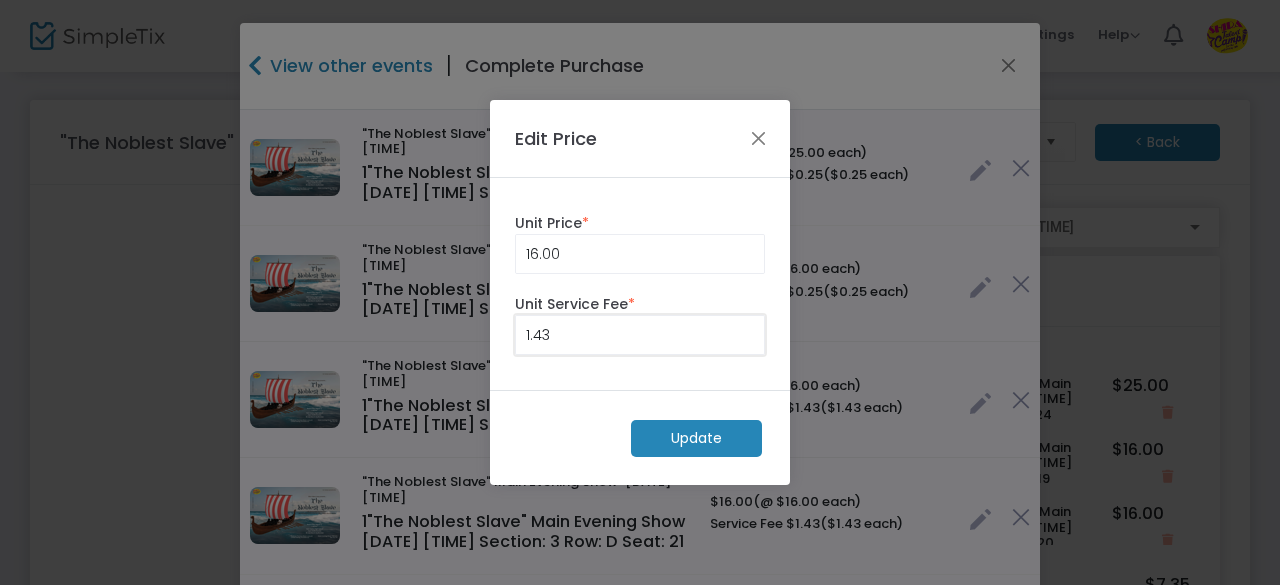 click on "1.43" at bounding box center (640, 335) 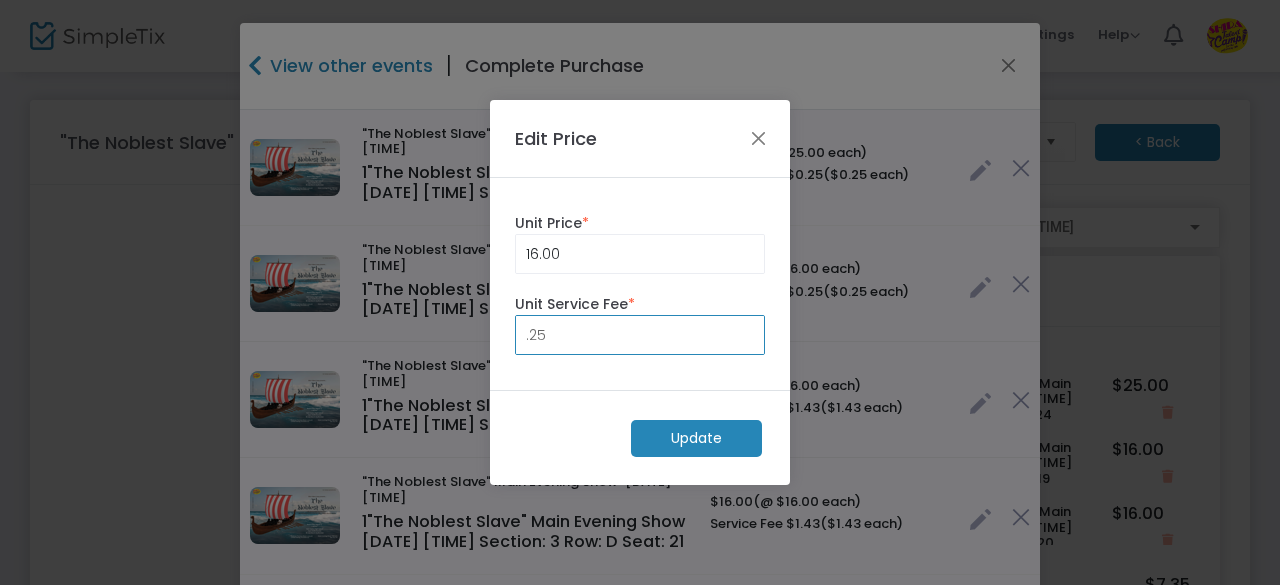 type on "0.25" 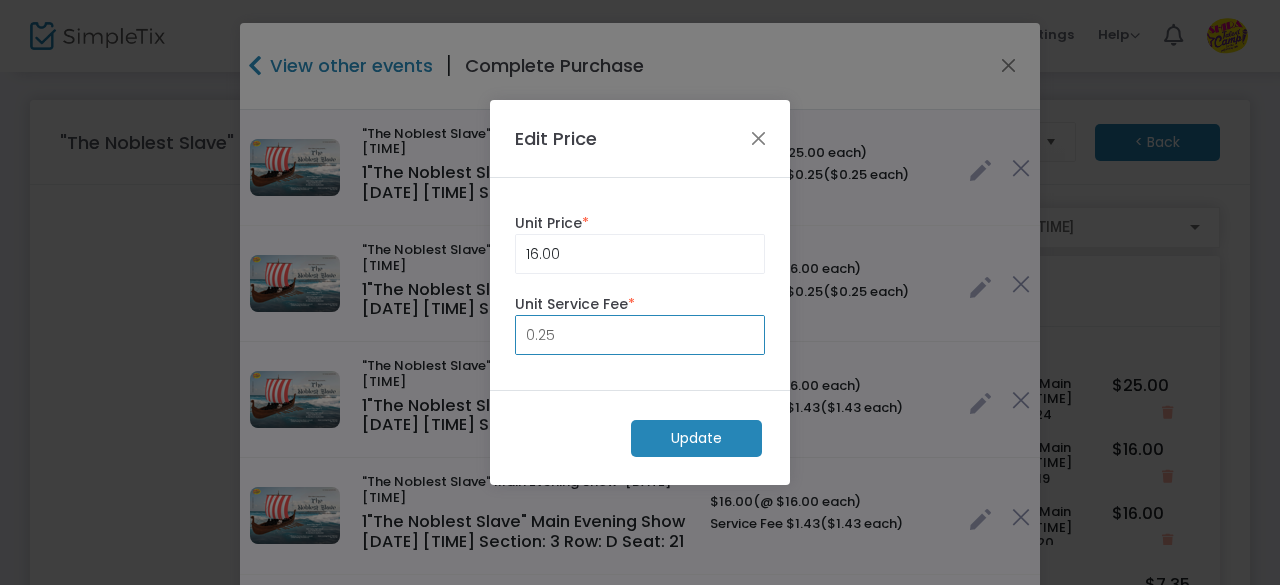 click on "Update" 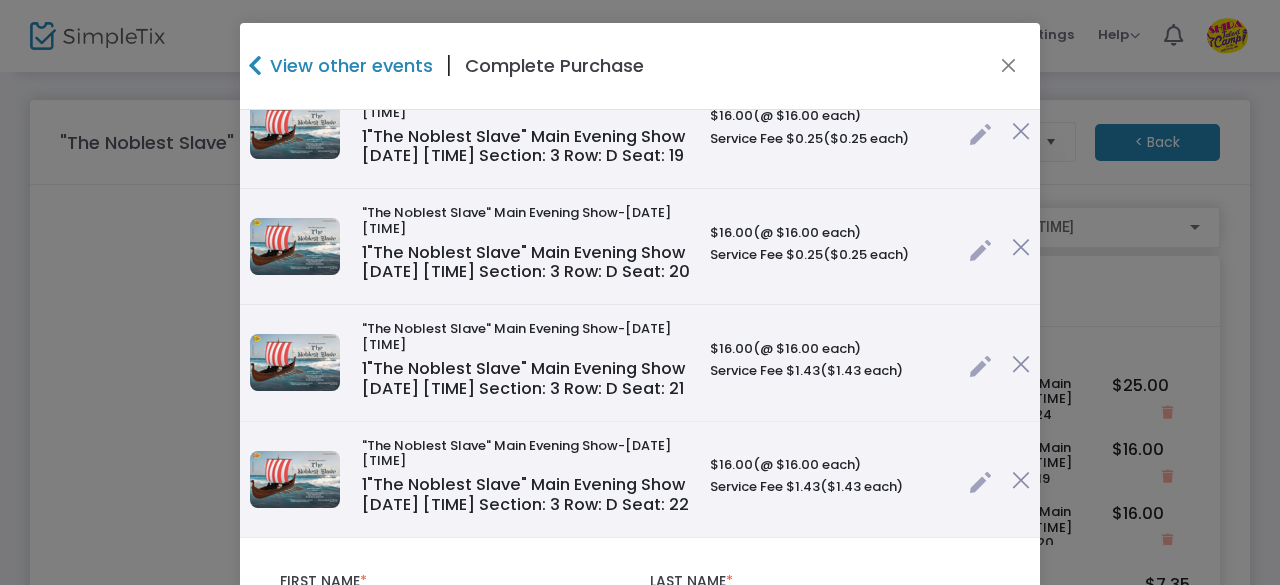 scroll, scrollTop: 154, scrollLeft: 0, axis: vertical 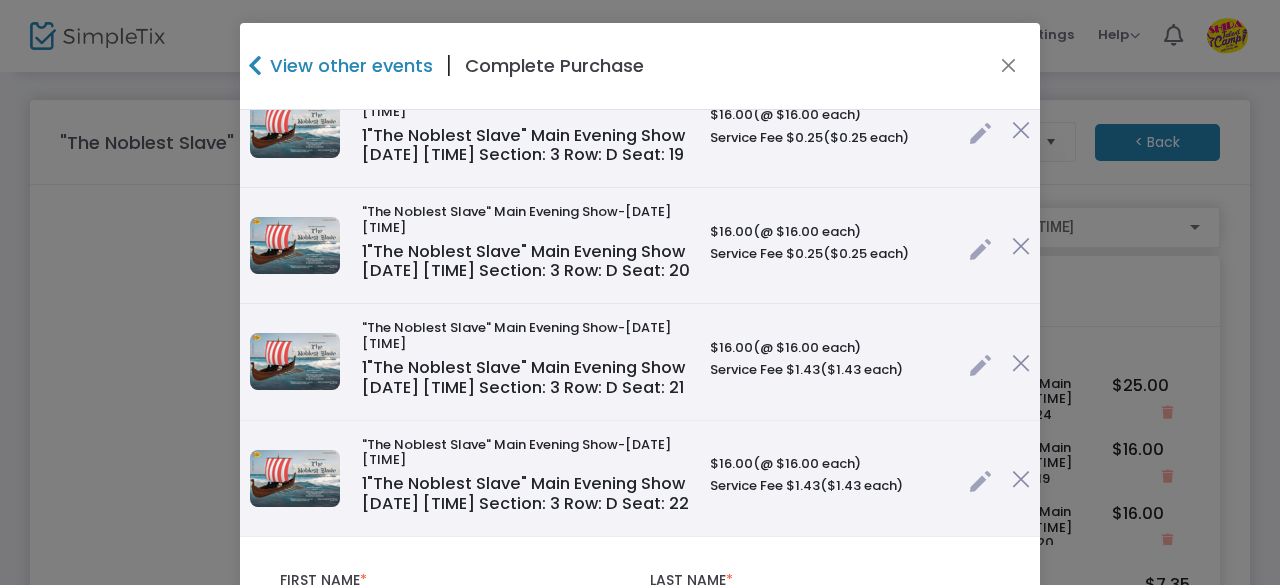 click 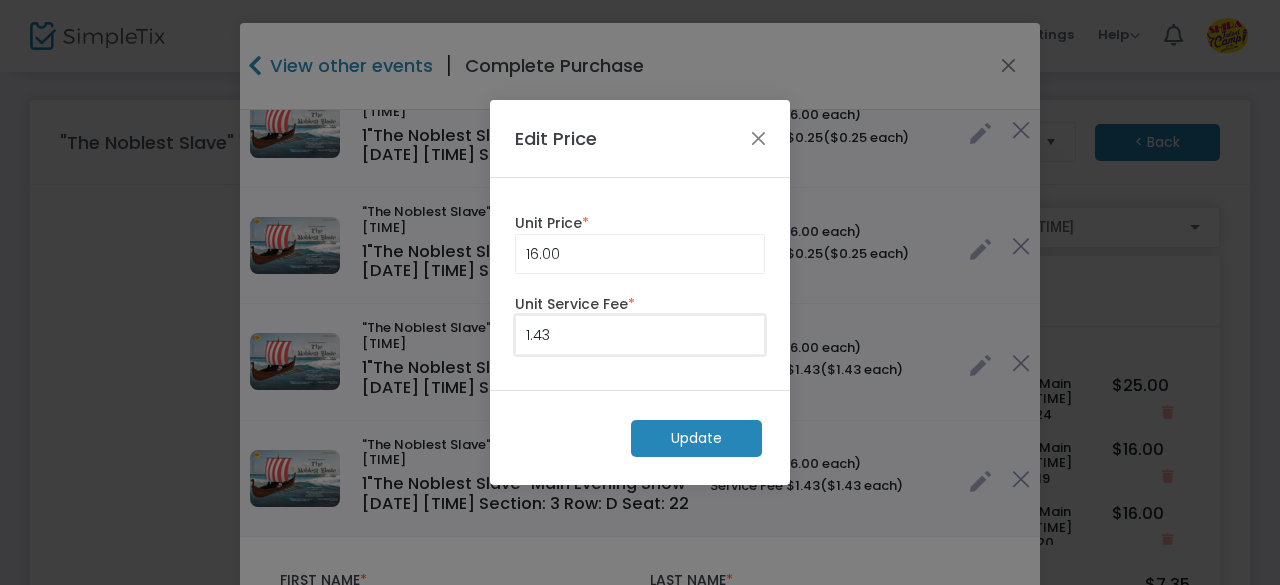 click on "1.43" at bounding box center [640, 335] 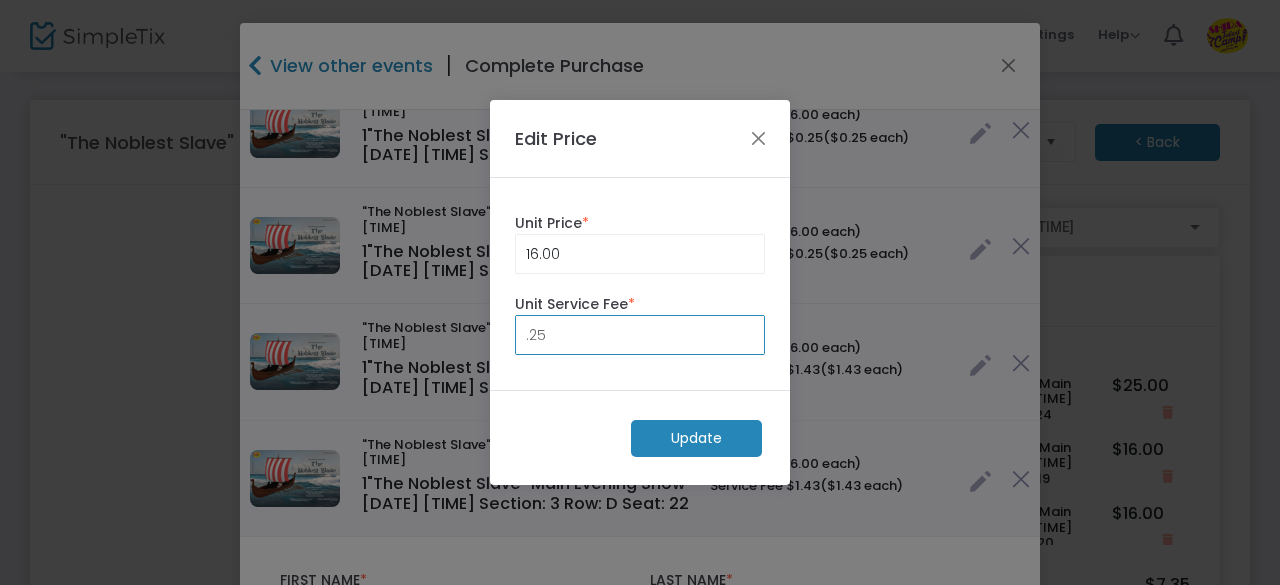 type on "0.25" 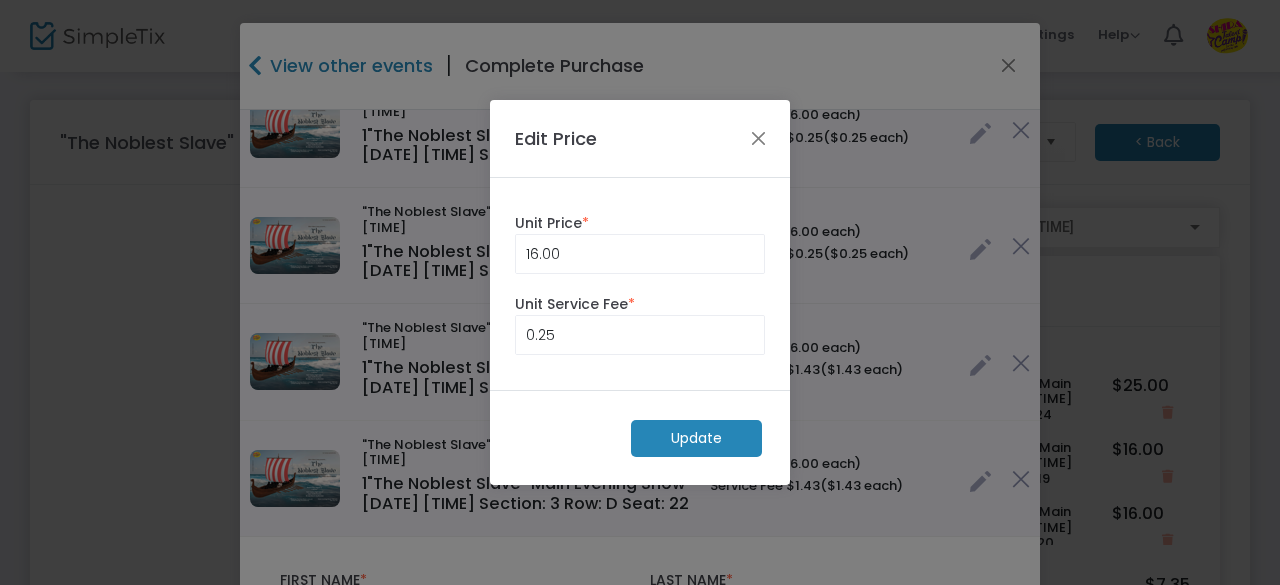 click on "Update" 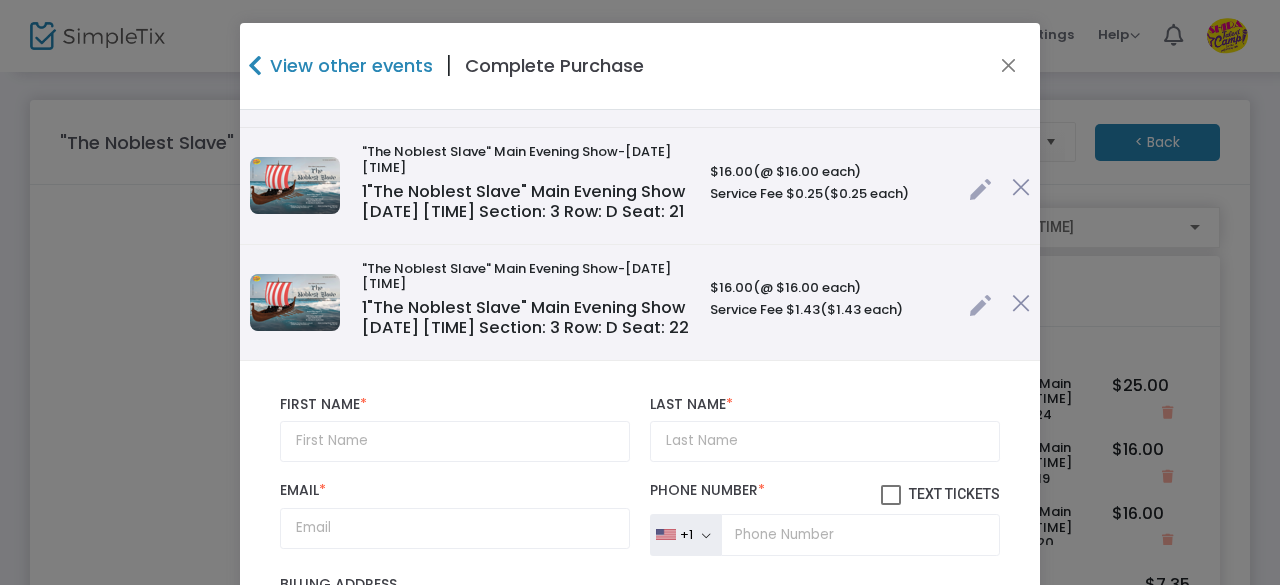 scroll, scrollTop: 339, scrollLeft: 0, axis: vertical 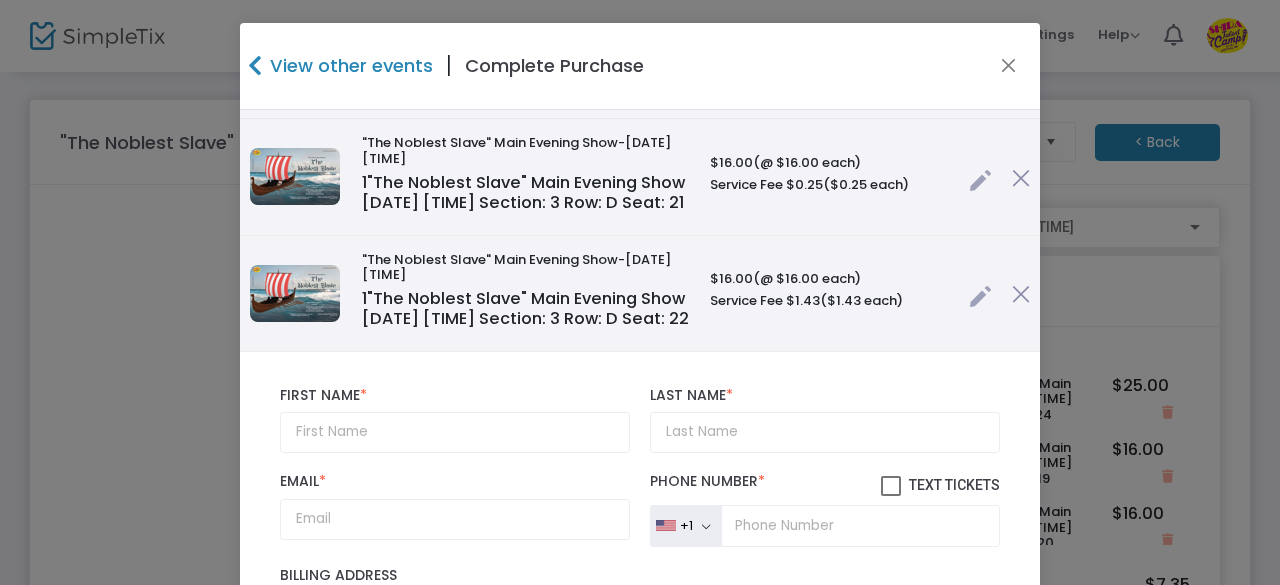 click 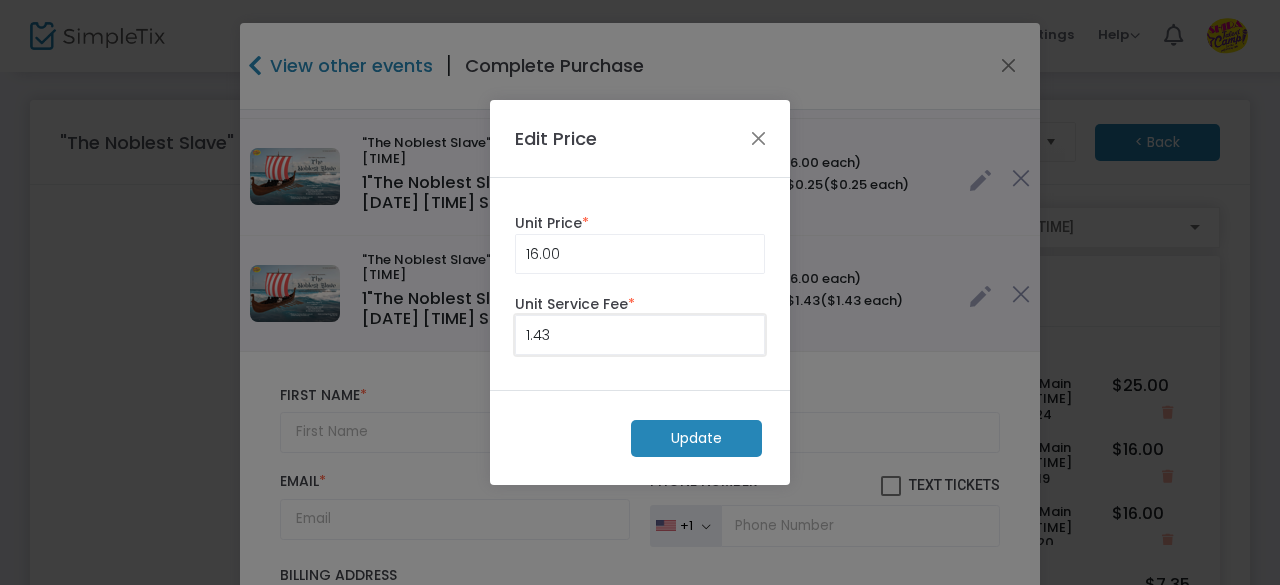 click on "1.43" at bounding box center [640, 335] 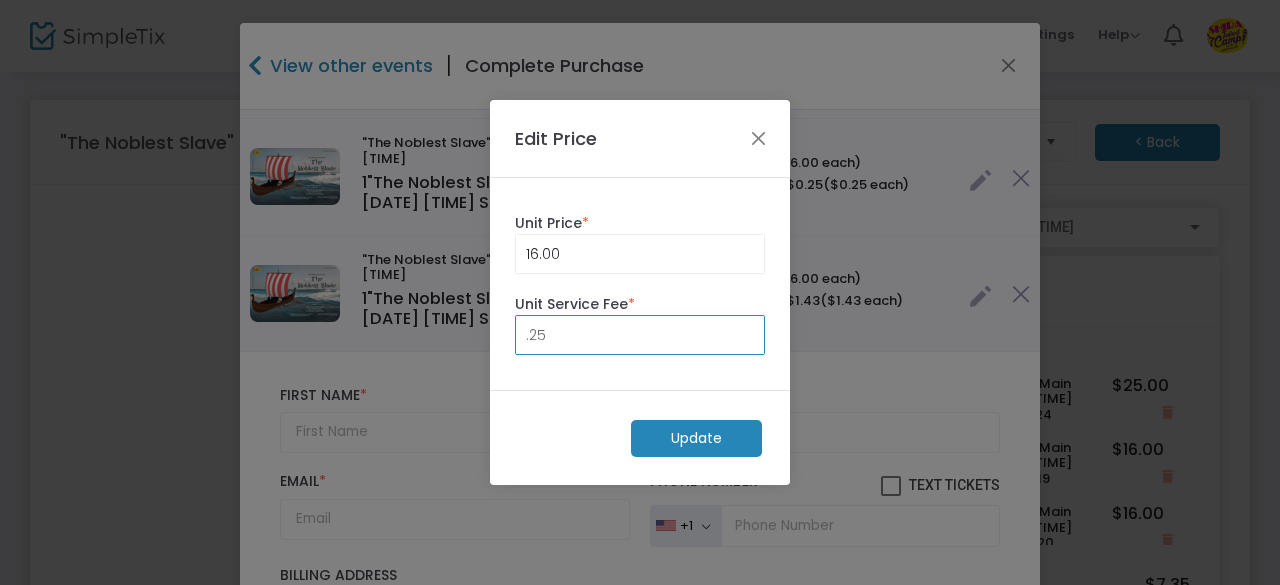 type on "0.25" 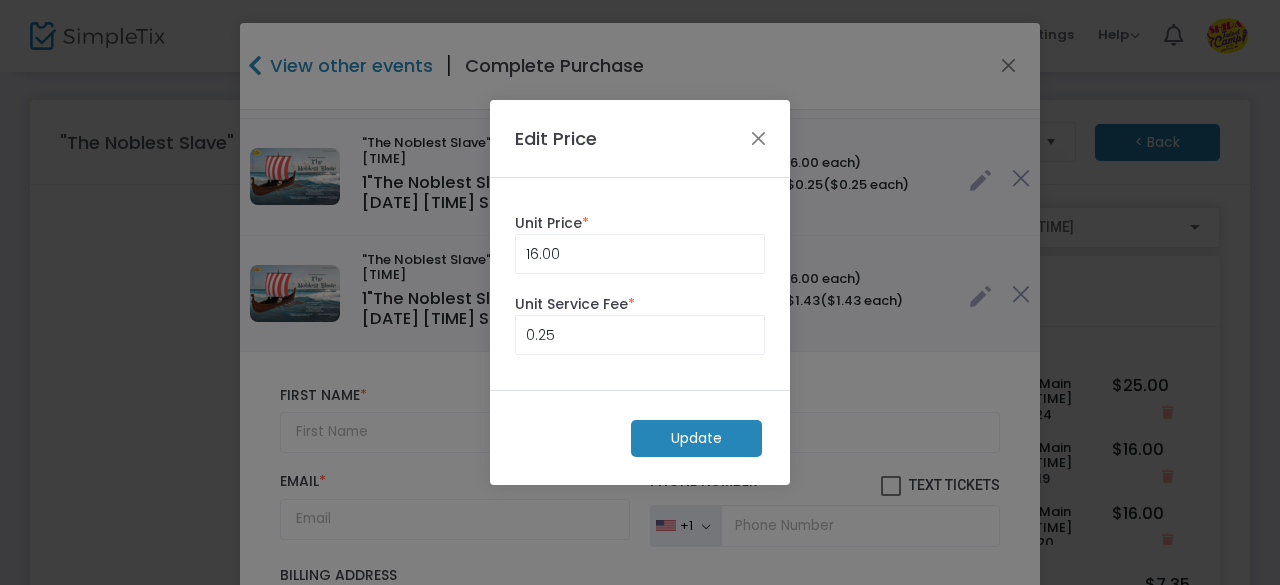 click on "Update" 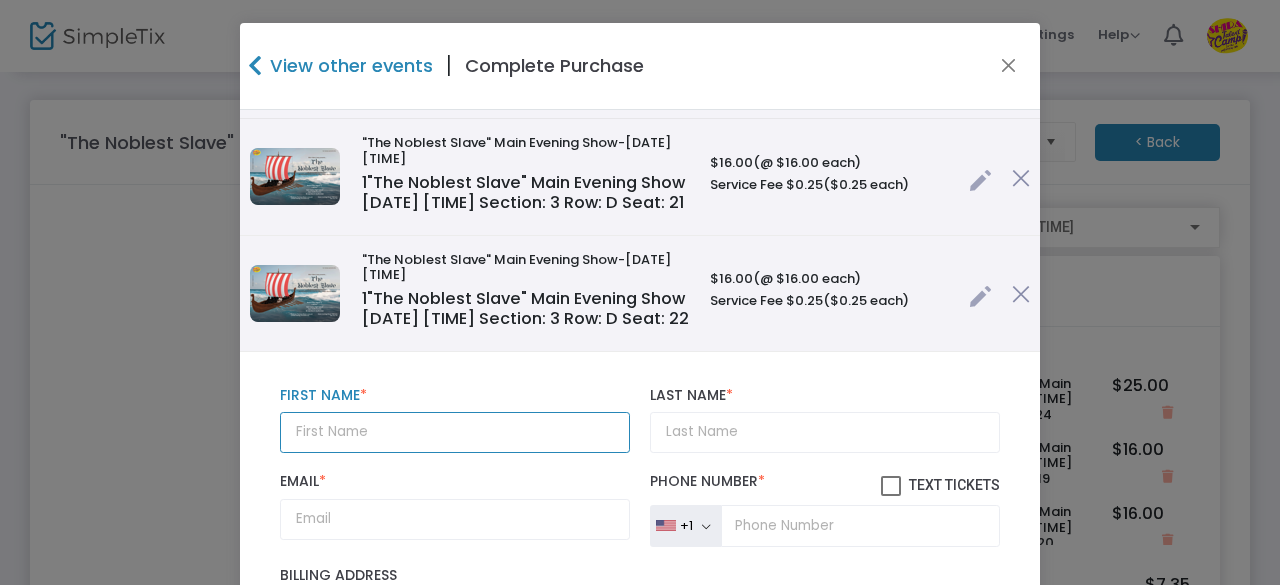 click at bounding box center [455, 432] 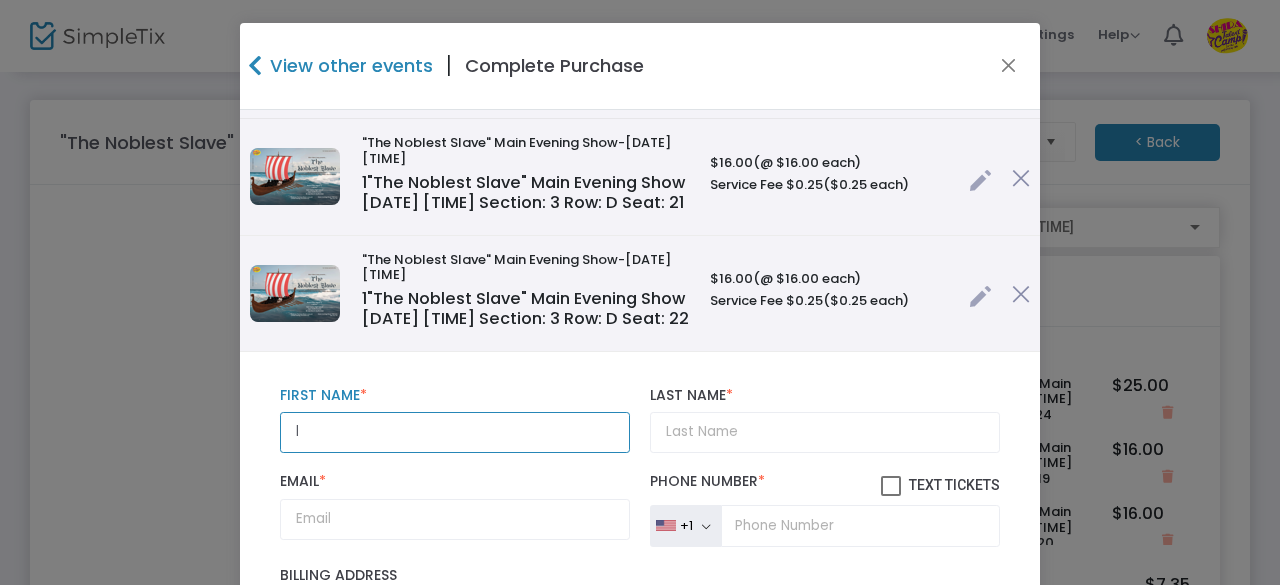 type on "l" 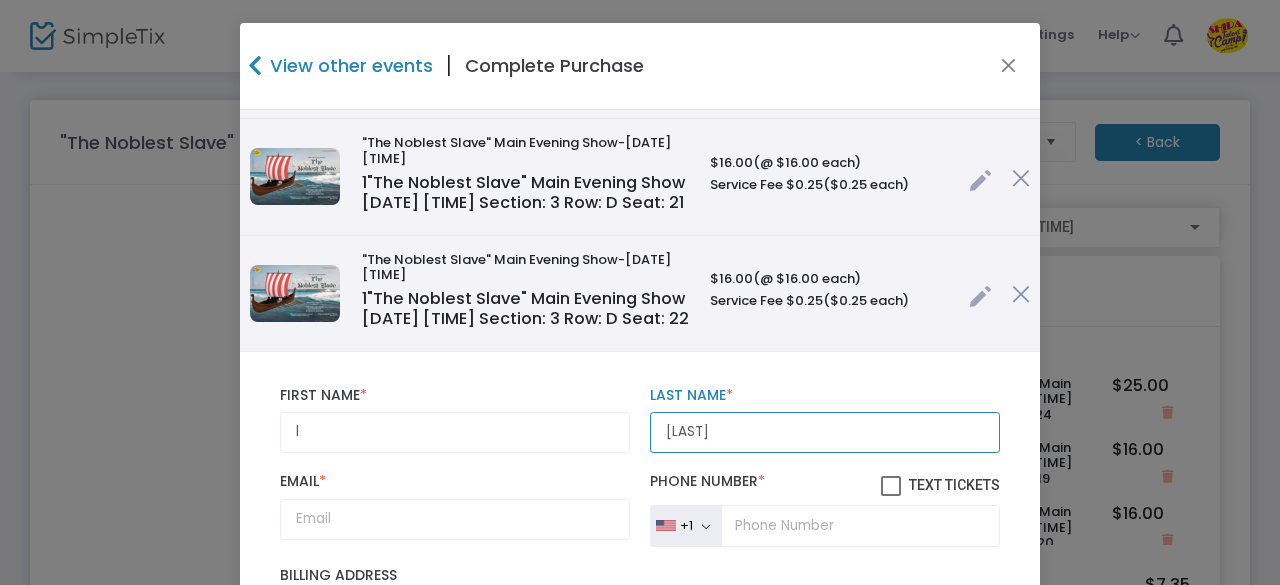 type on "[LAST]" 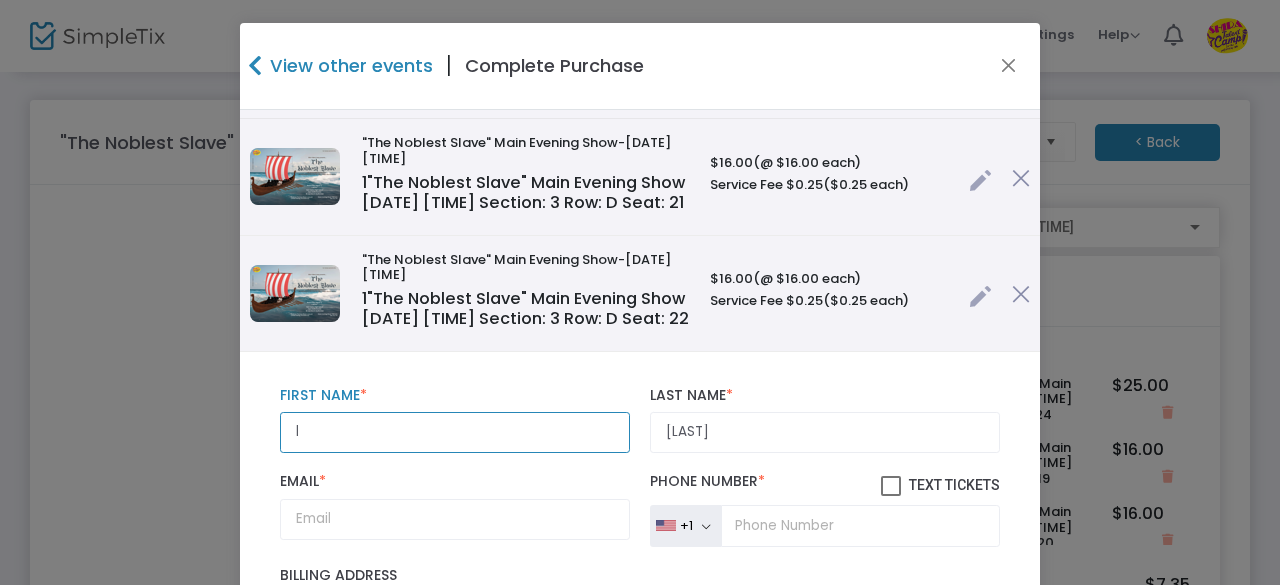 click on "l" at bounding box center (455, 432) 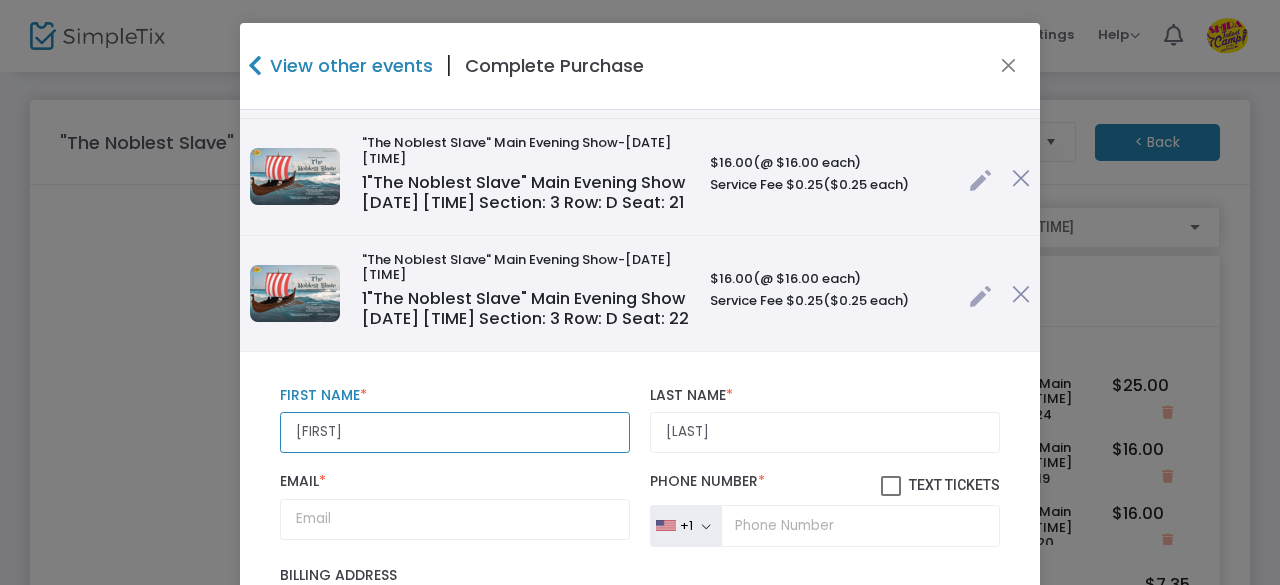 scroll, scrollTop: 0, scrollLeft: 0, axis: both 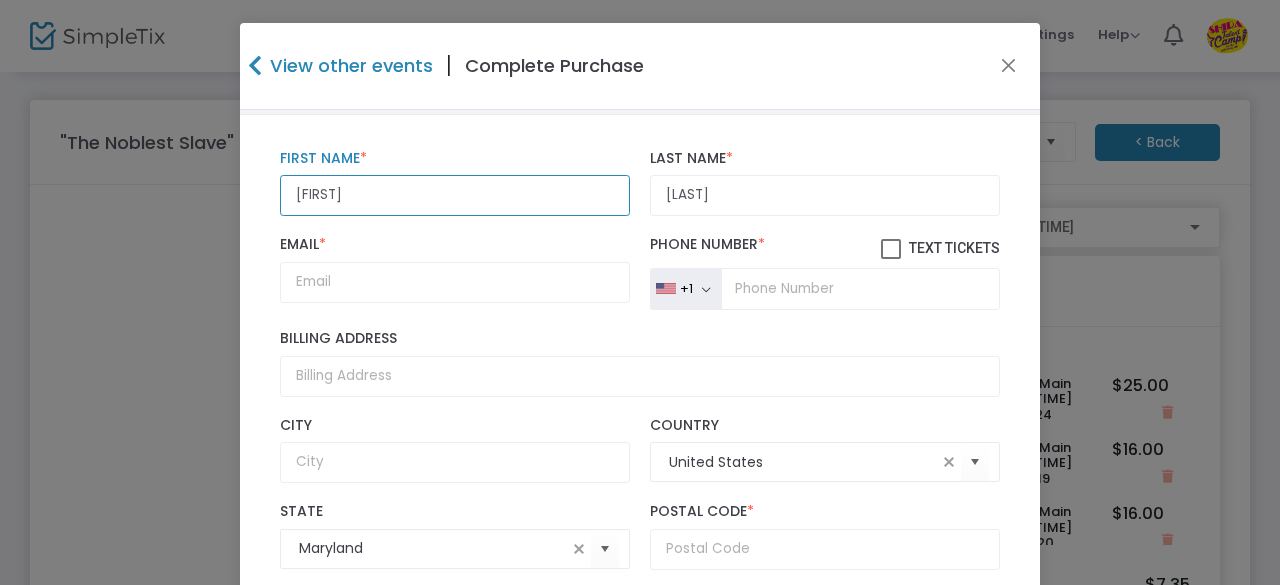 type on "[FIRST]" 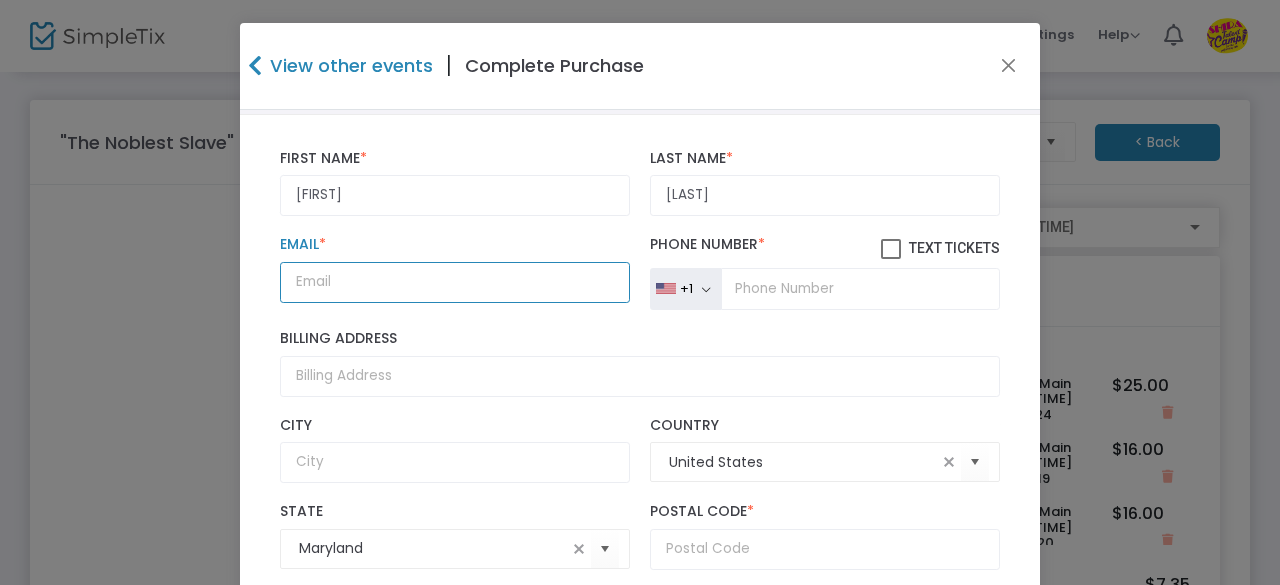 click on "Email  *" at bounding box center (455, 282) 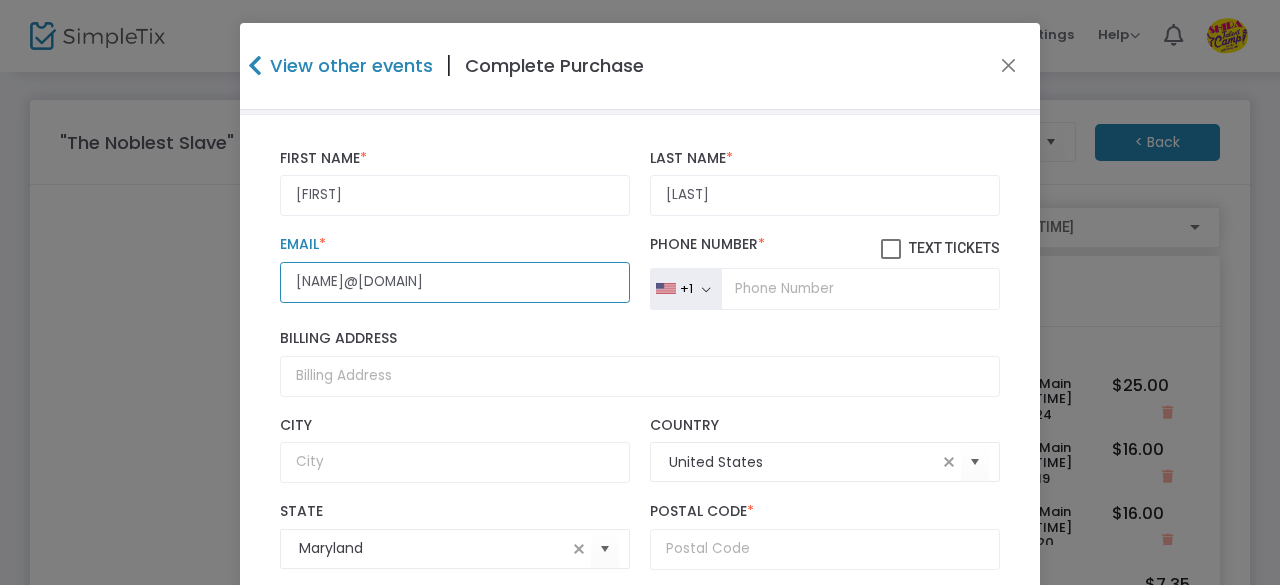 type on "[NAME]@[DOMAIN]" 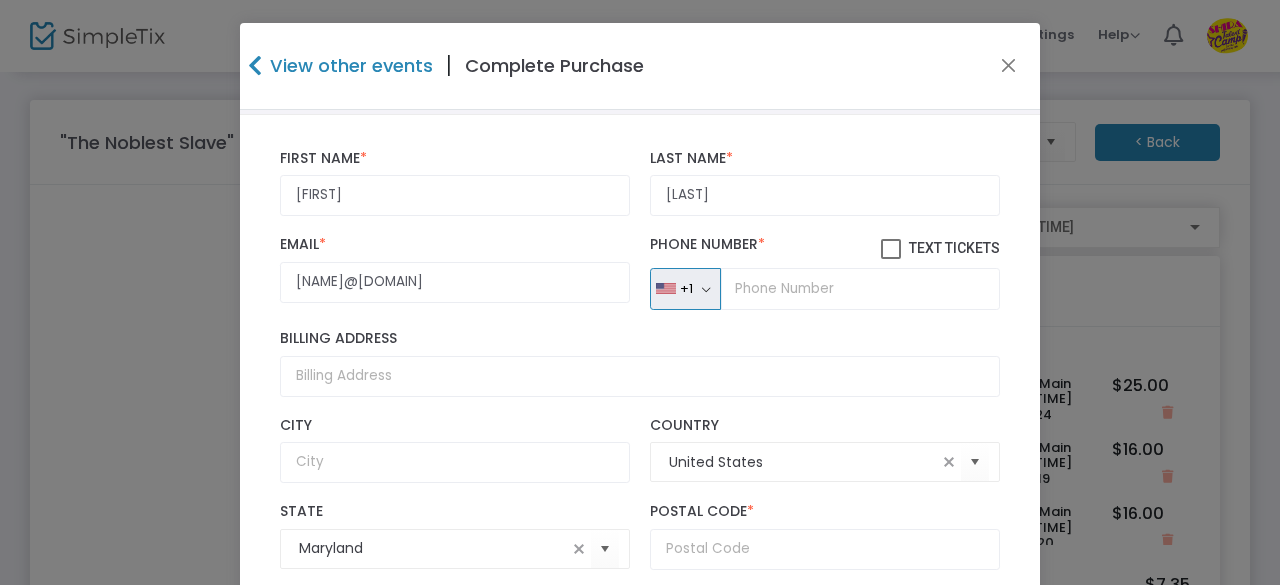type 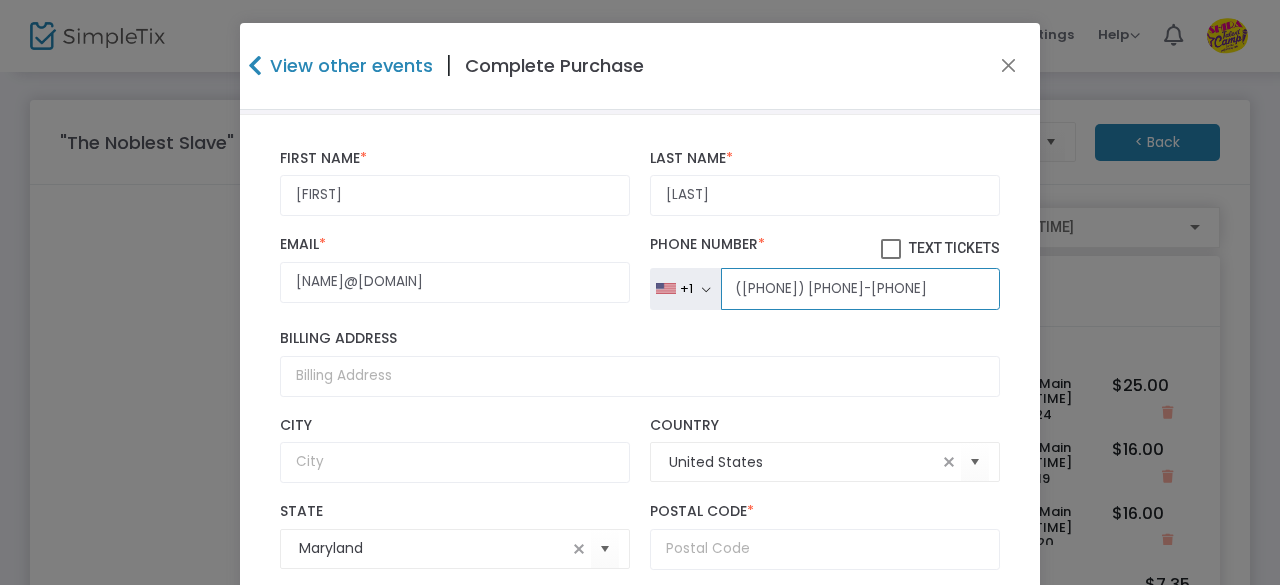 scroll, scrollTop: 742, scrollLeft: 0, axis: vertical 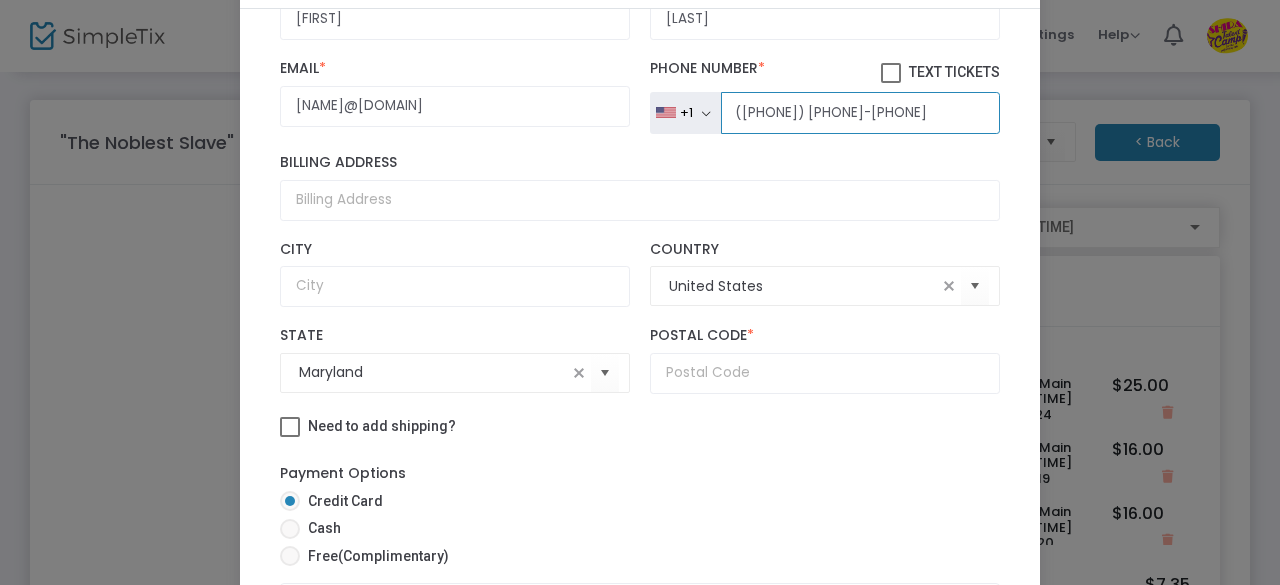 type on "([PHONE]) [PHONE]-[PHONE]" 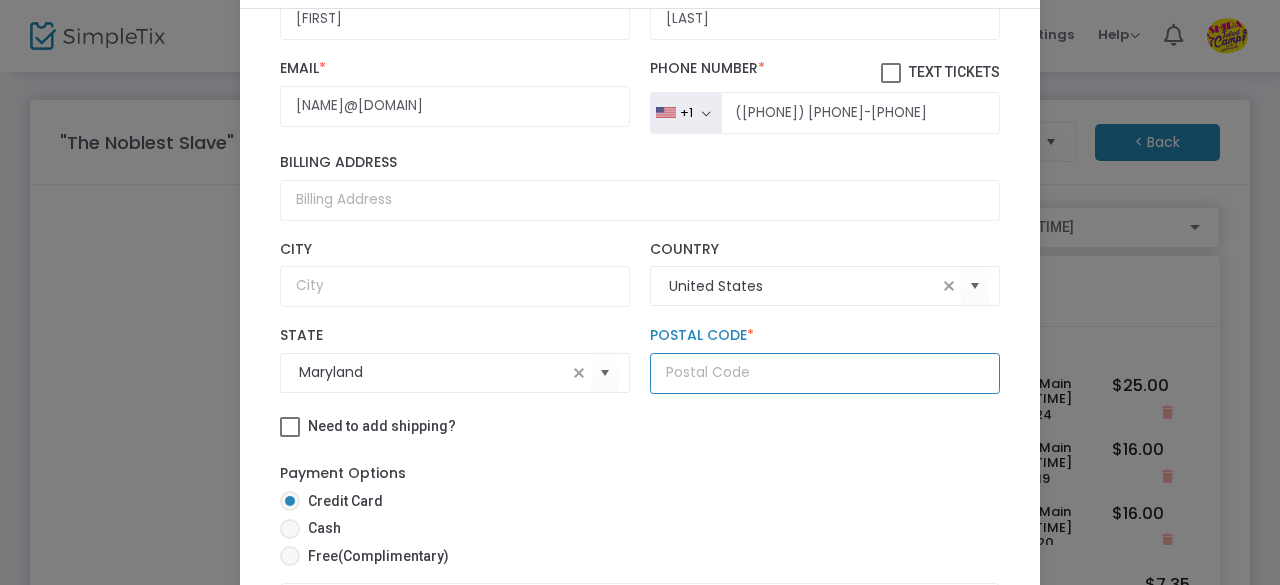 click 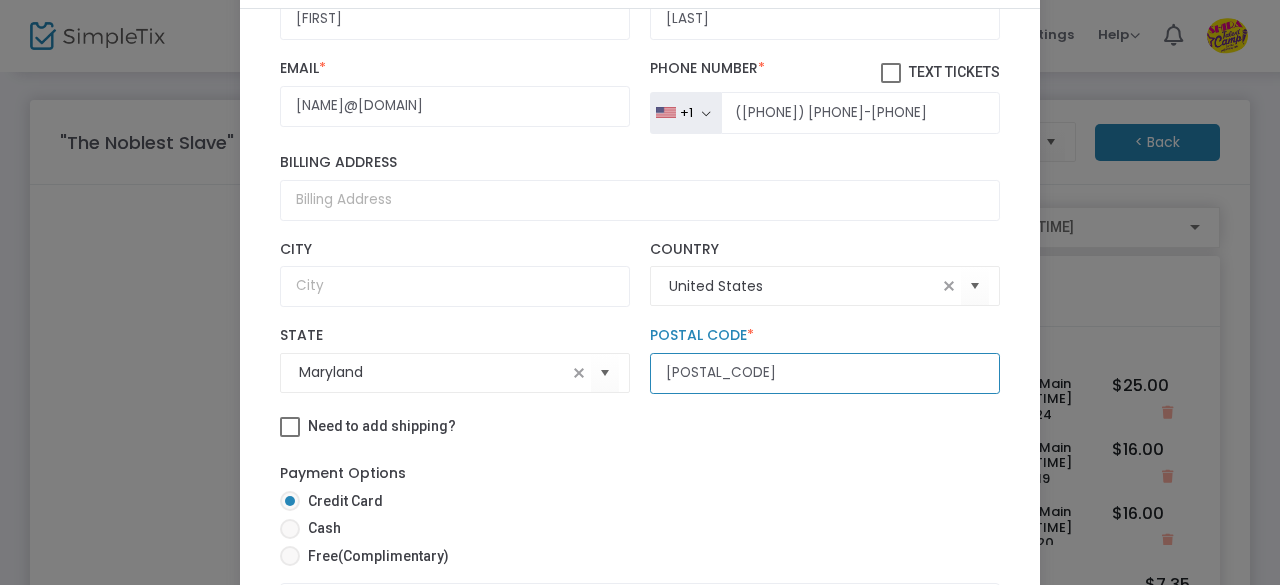 scroll, scrollTop: 0, scrollLeft: 0, axis: both 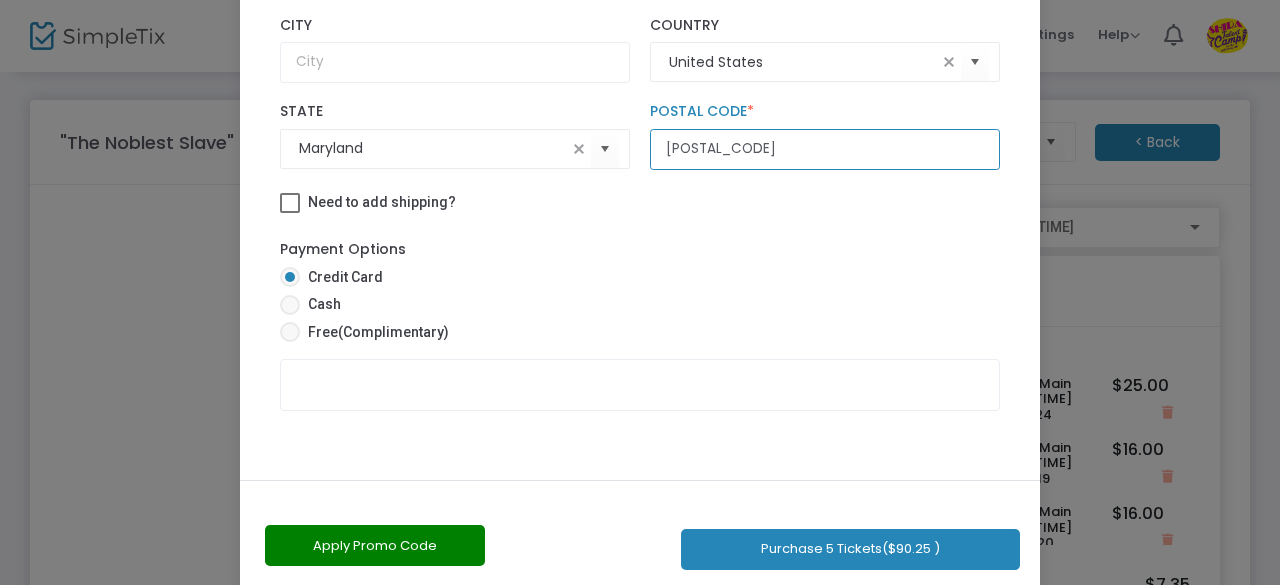 type on "[POSTAL_CODE]" 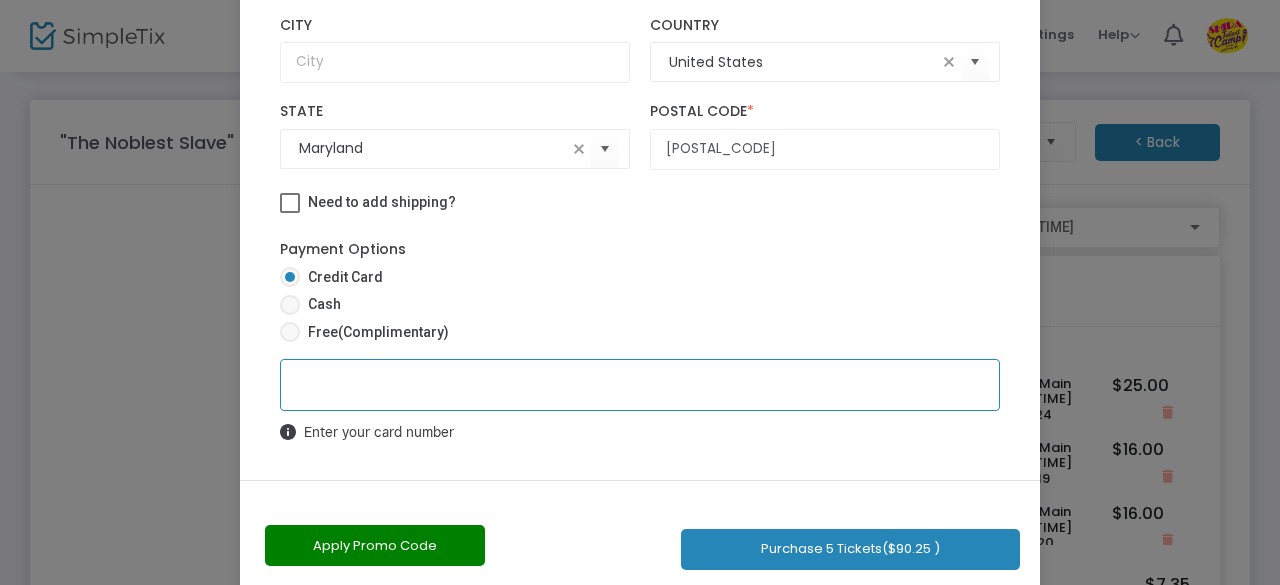 scroll, scrollTop: 0, scrollLeft: 0, axis: both 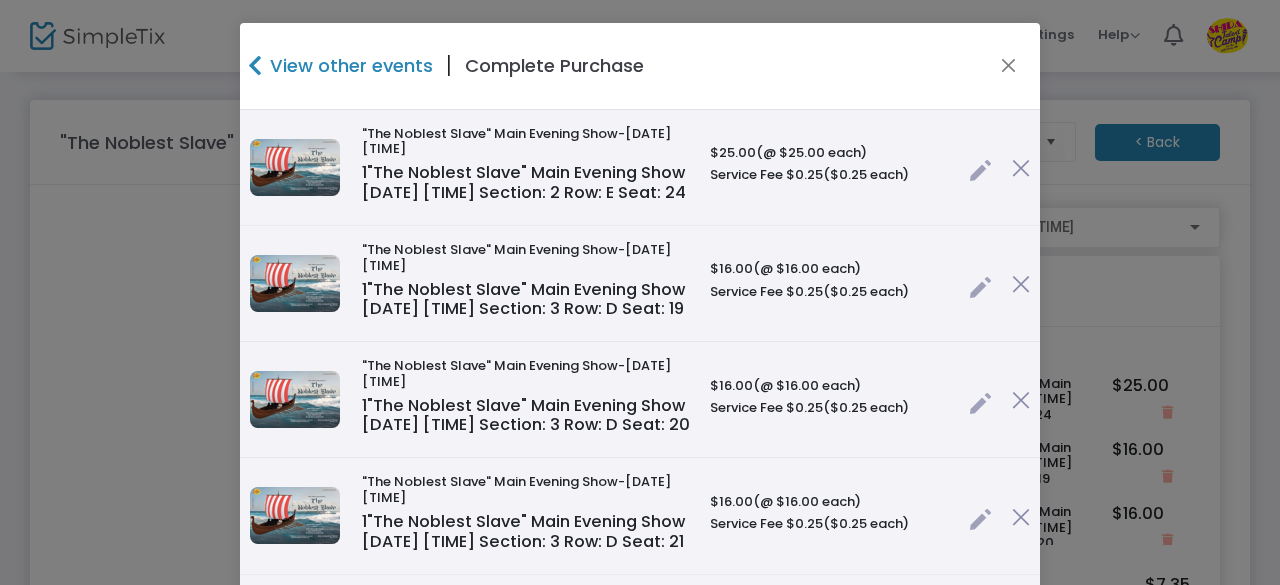 click 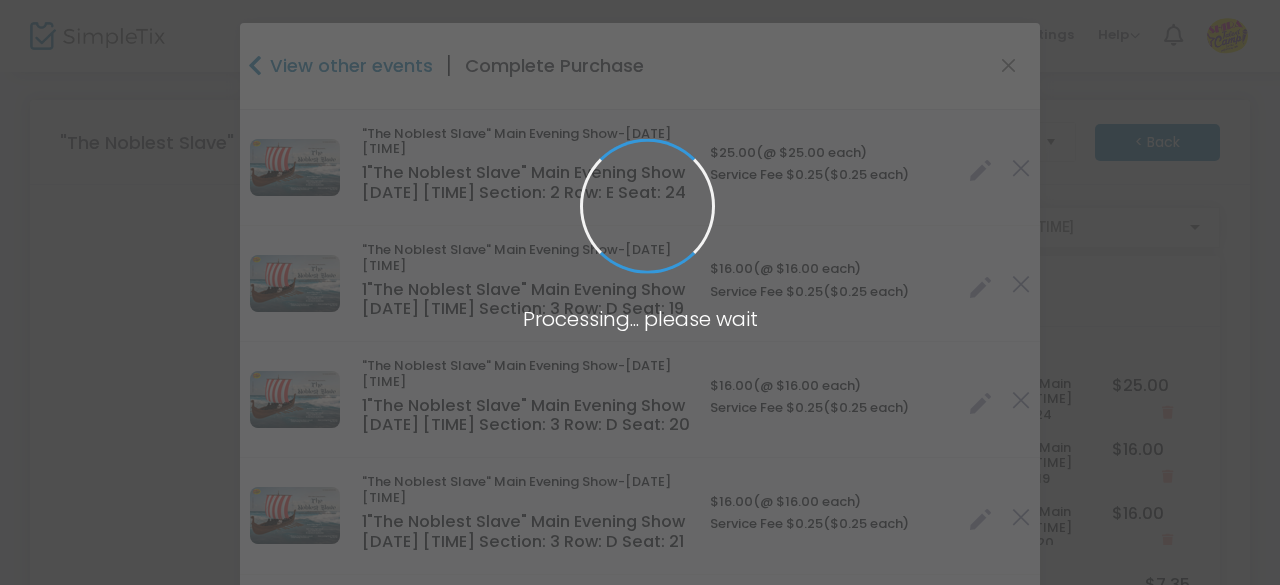 click at bounding box center (640, 292) 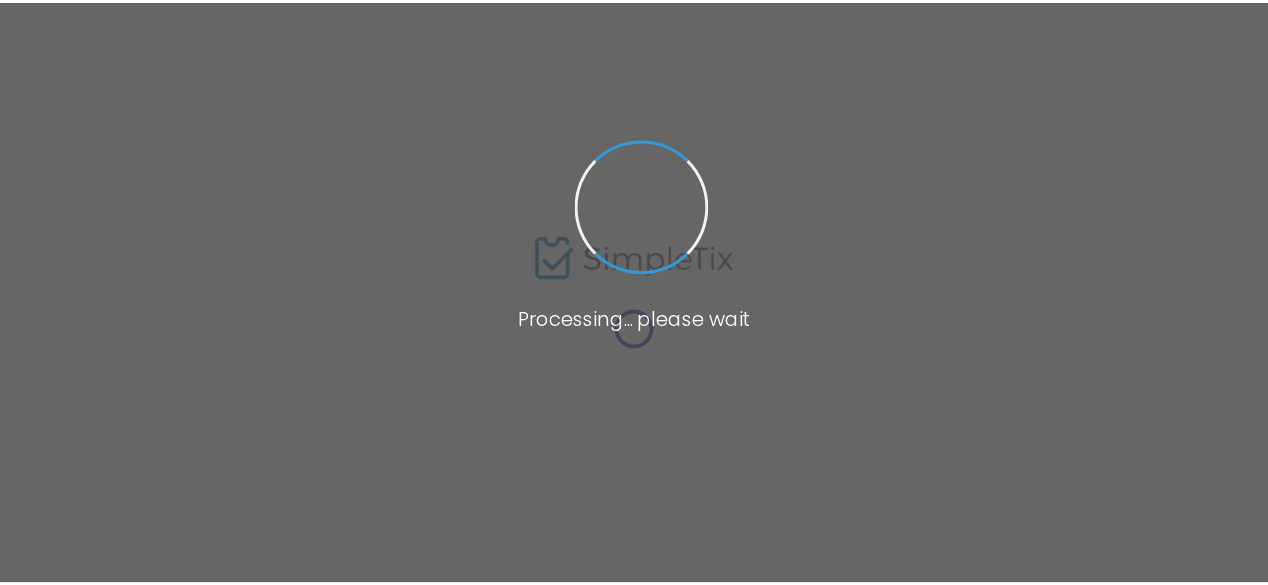 scroll, scrollTop: 0, scrollLeft: 0, axis: both 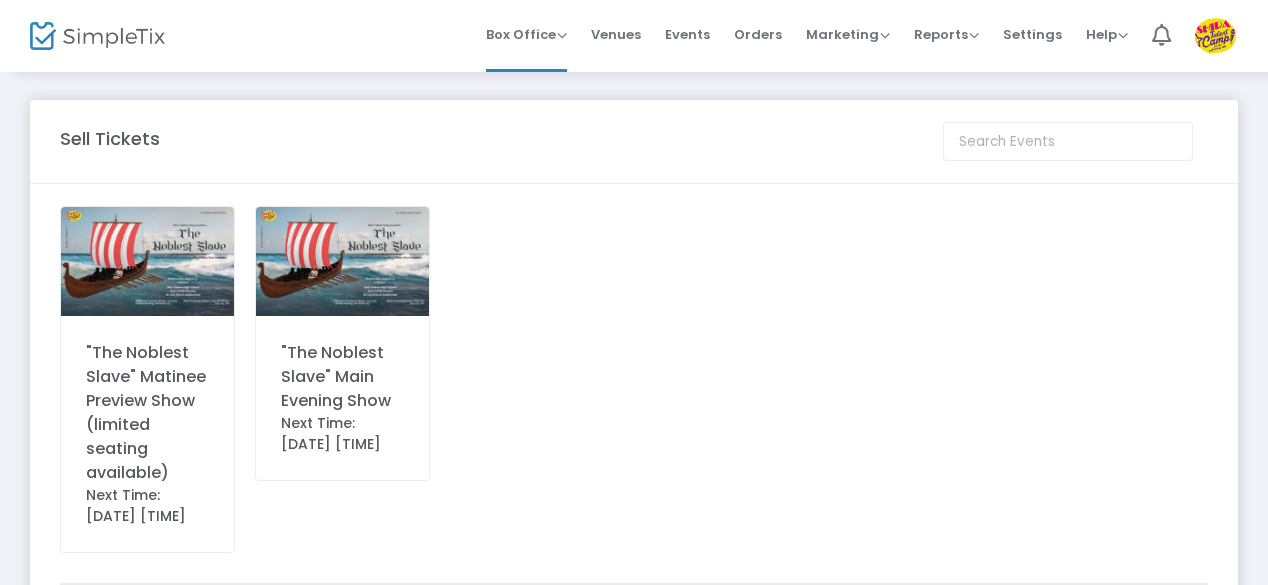 click on ""The Noblest Slave" Main Evening Show" 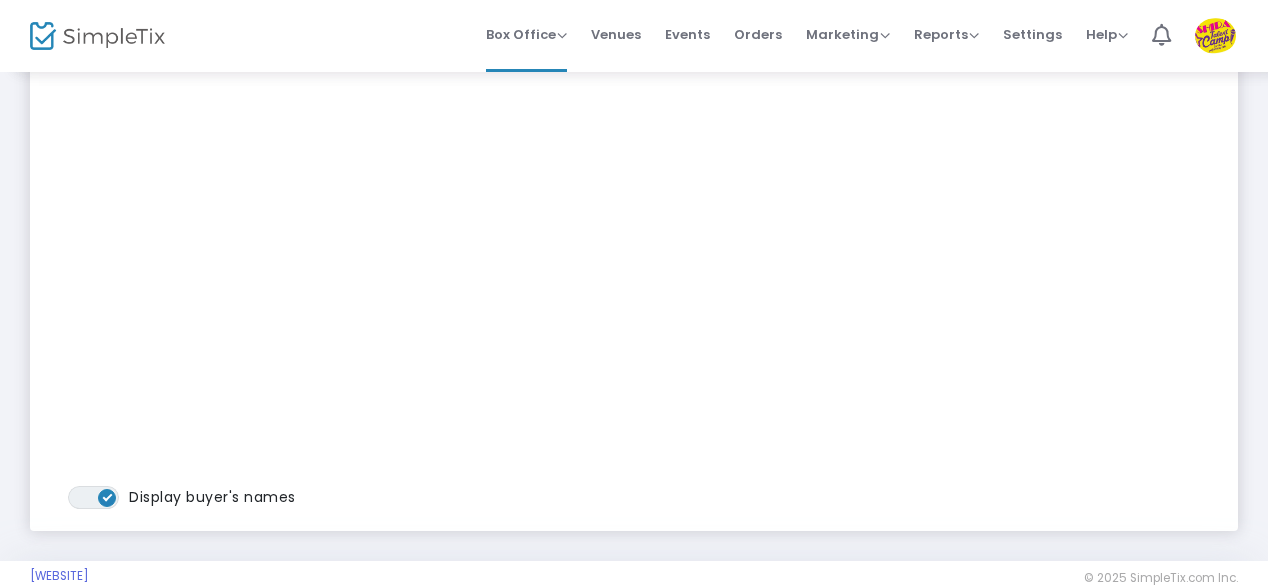 scroll, scrollTop: 302, scrollLeft: 0, axis: vertical 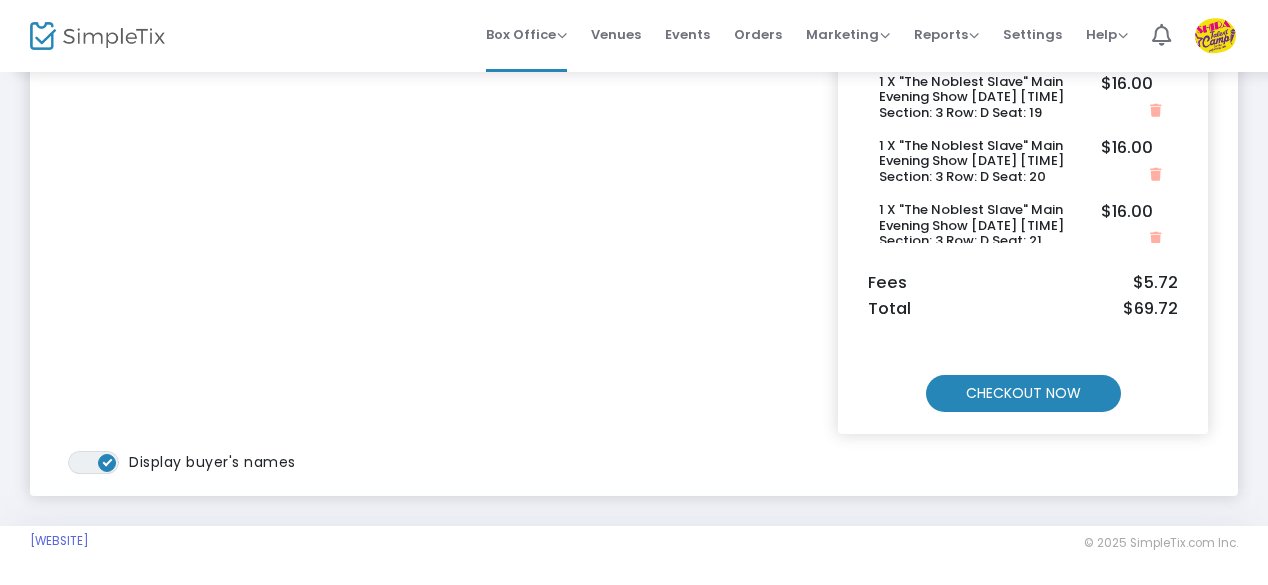 click on "CHECKOUT NOW" 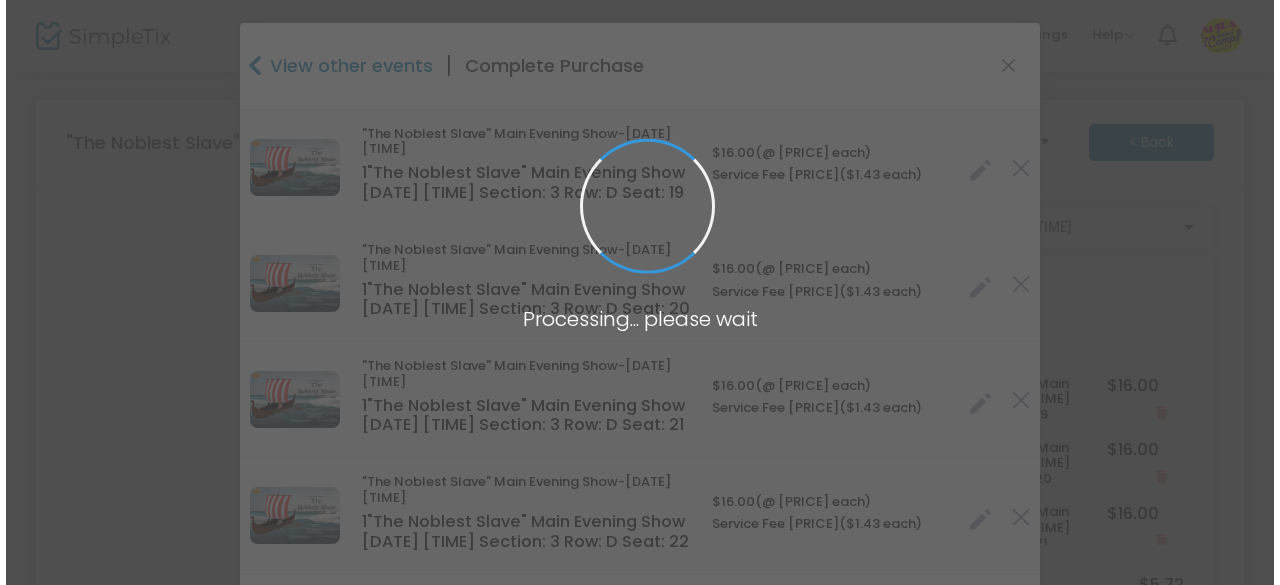 scroll, scrollTop: 0, scrollLeft: 0, axis: both 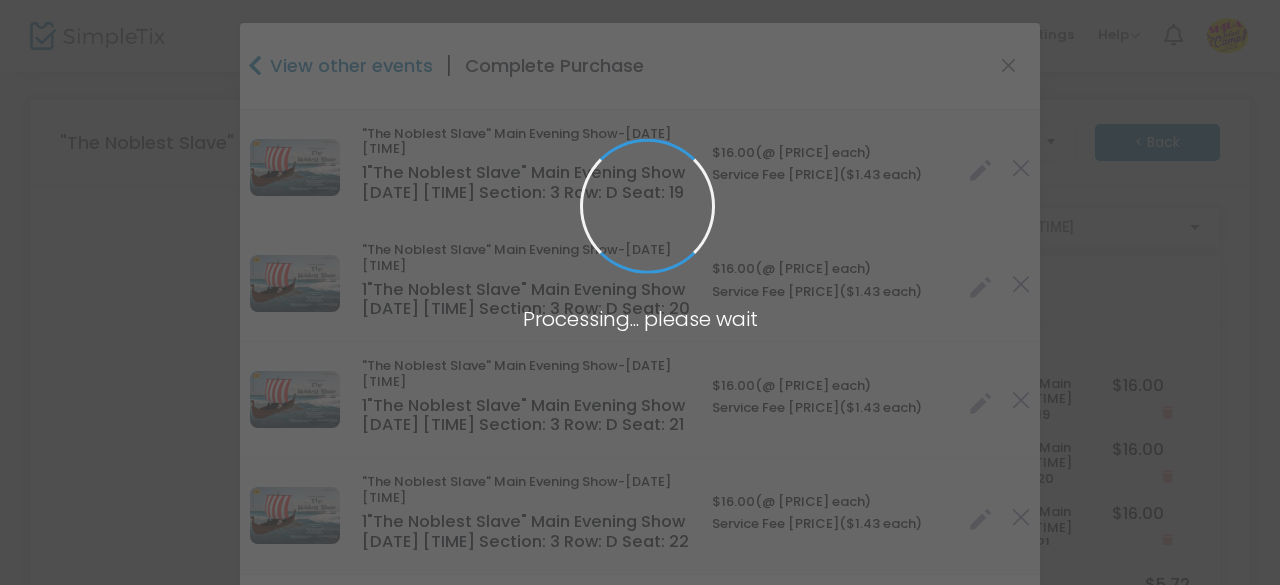 type on "Maryland" 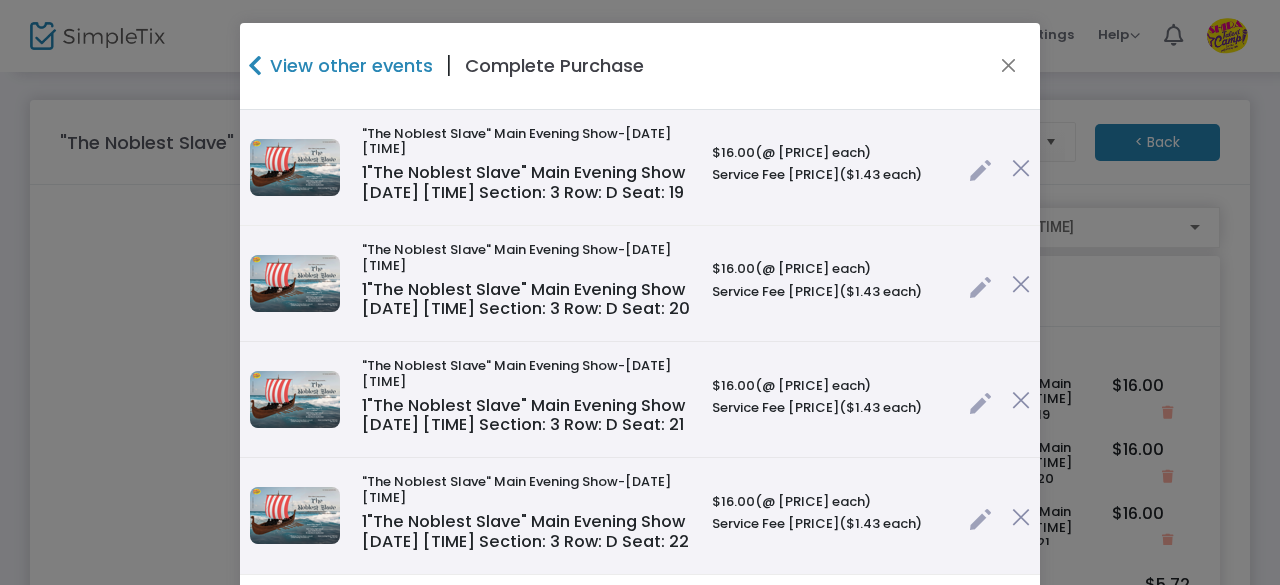 click 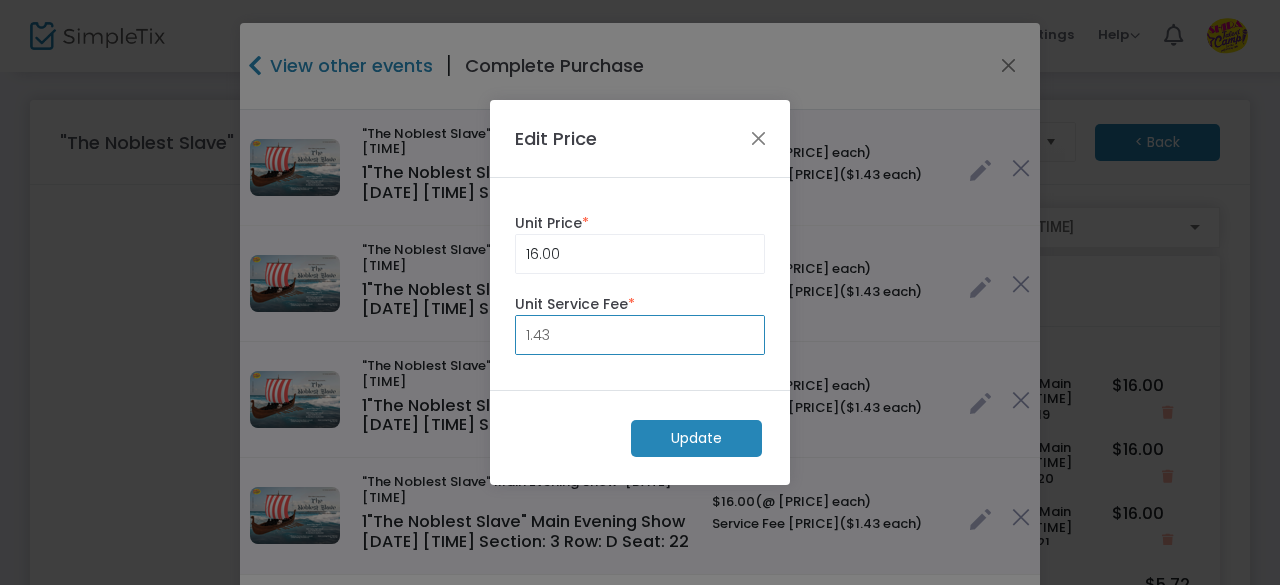 click on "1.43" at bounding box center [640, 335] 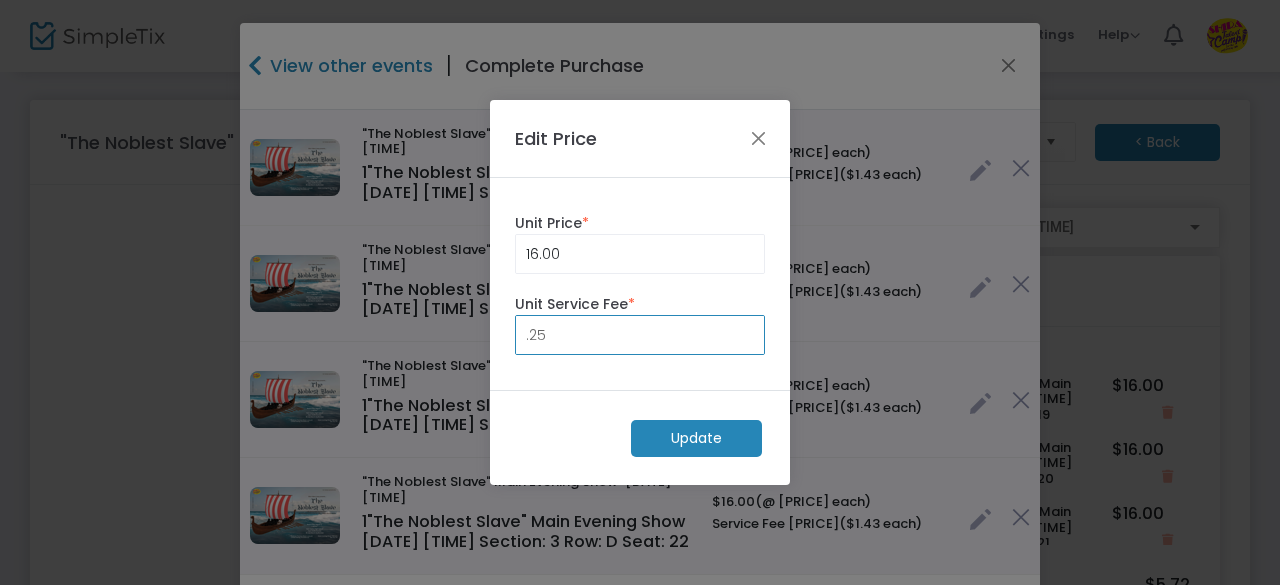 type on "0.25" 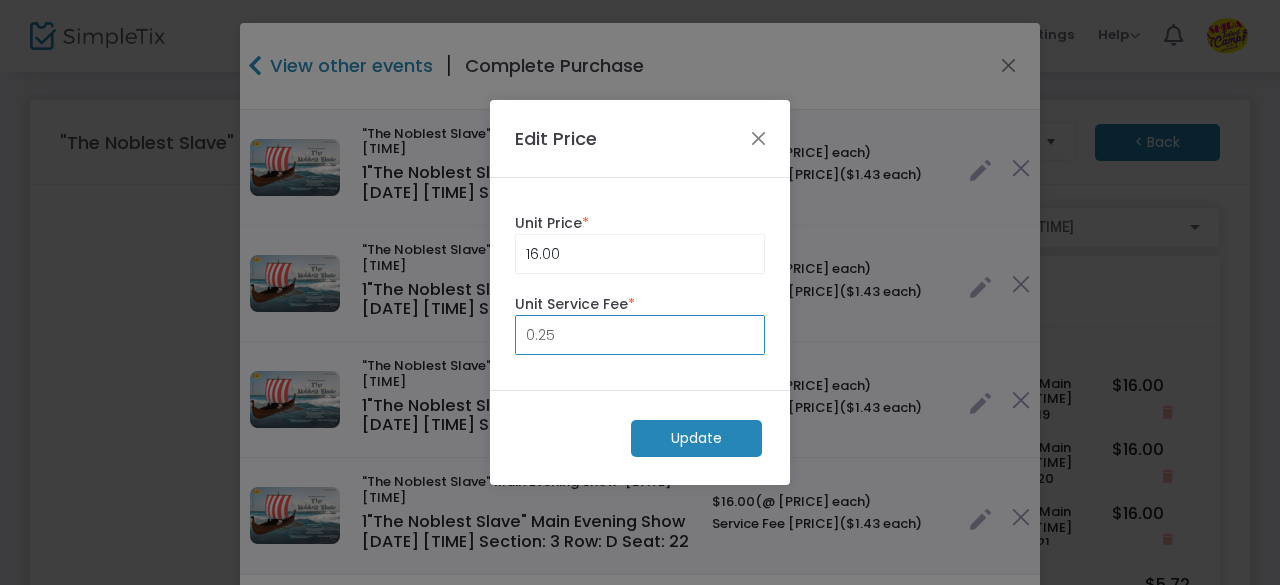 click on "Update" 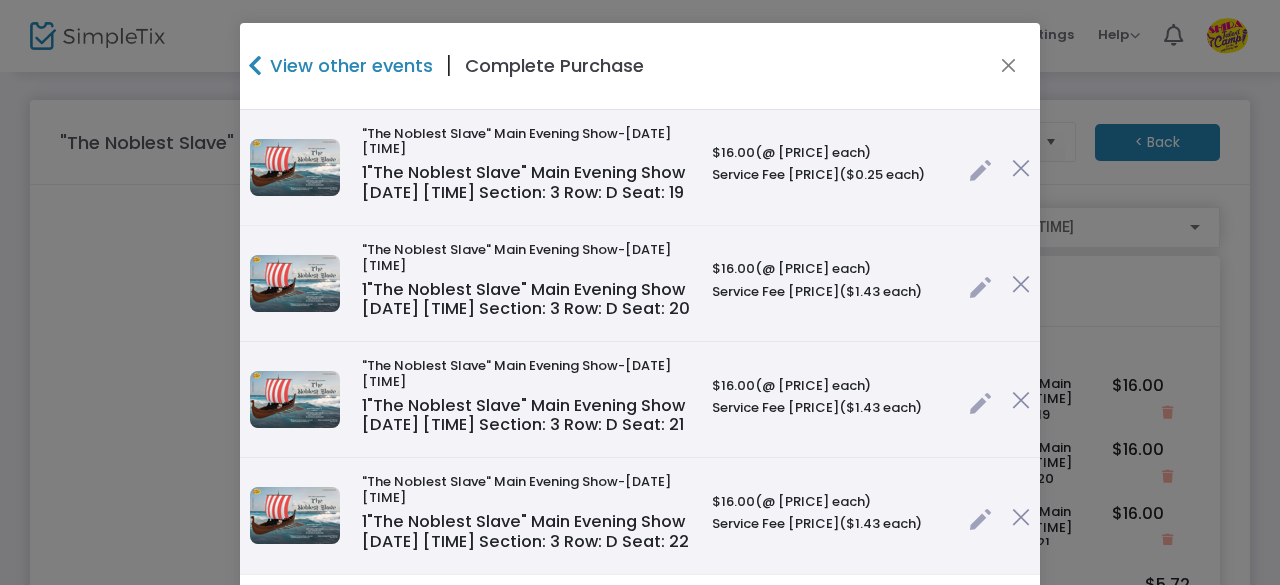 click 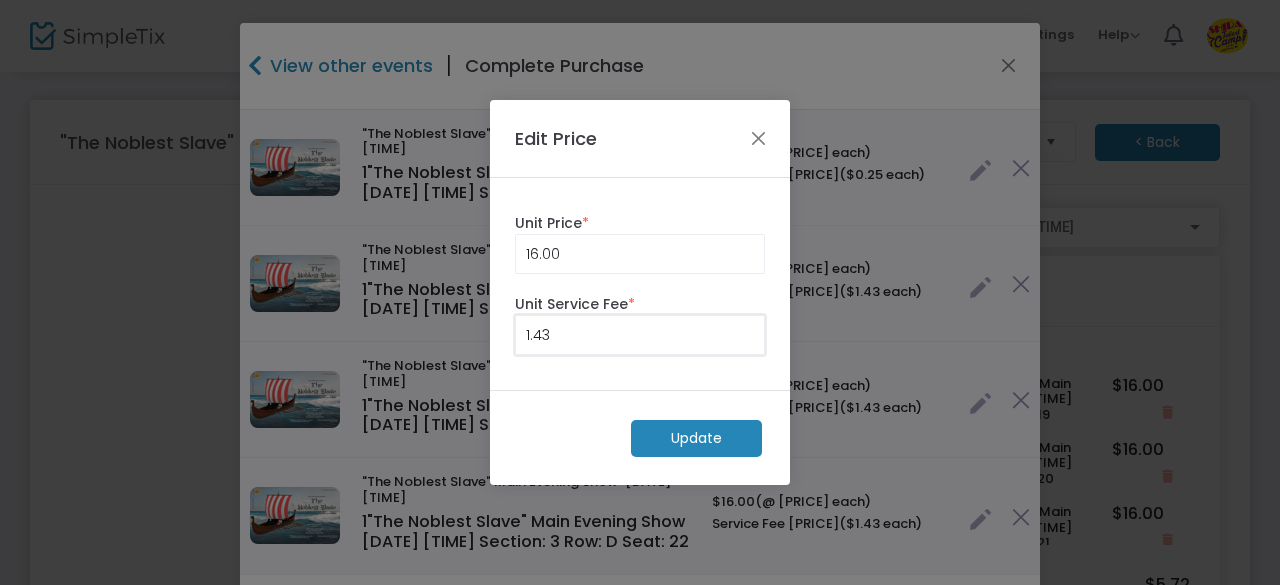 click on "1.43" at bounding box center (640, 335) 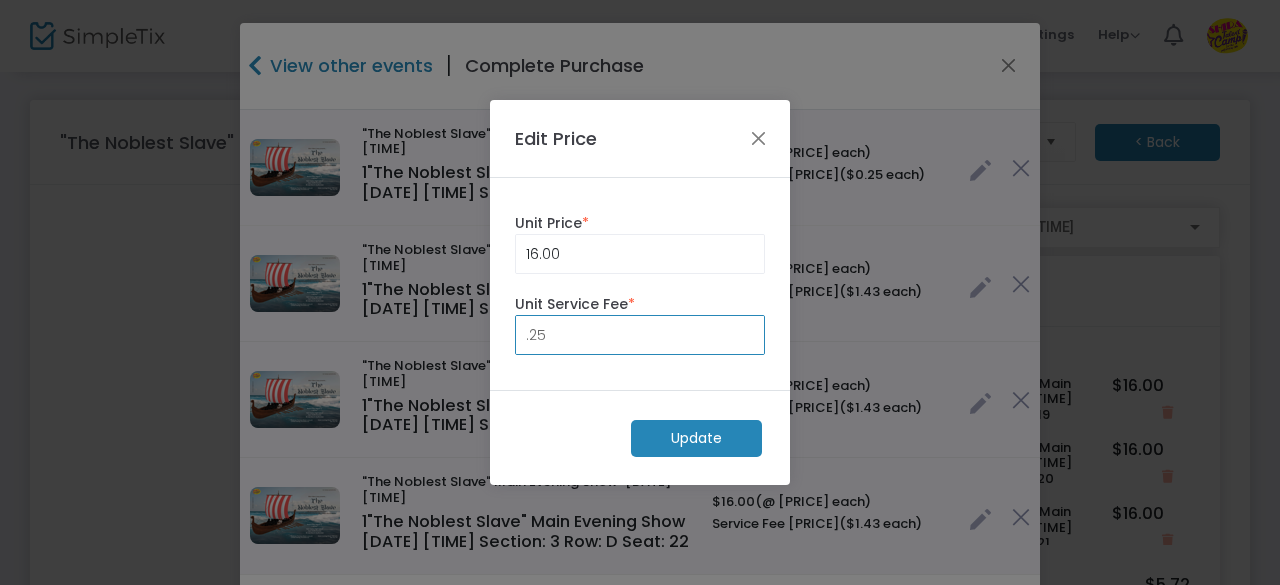 type on "0.25" 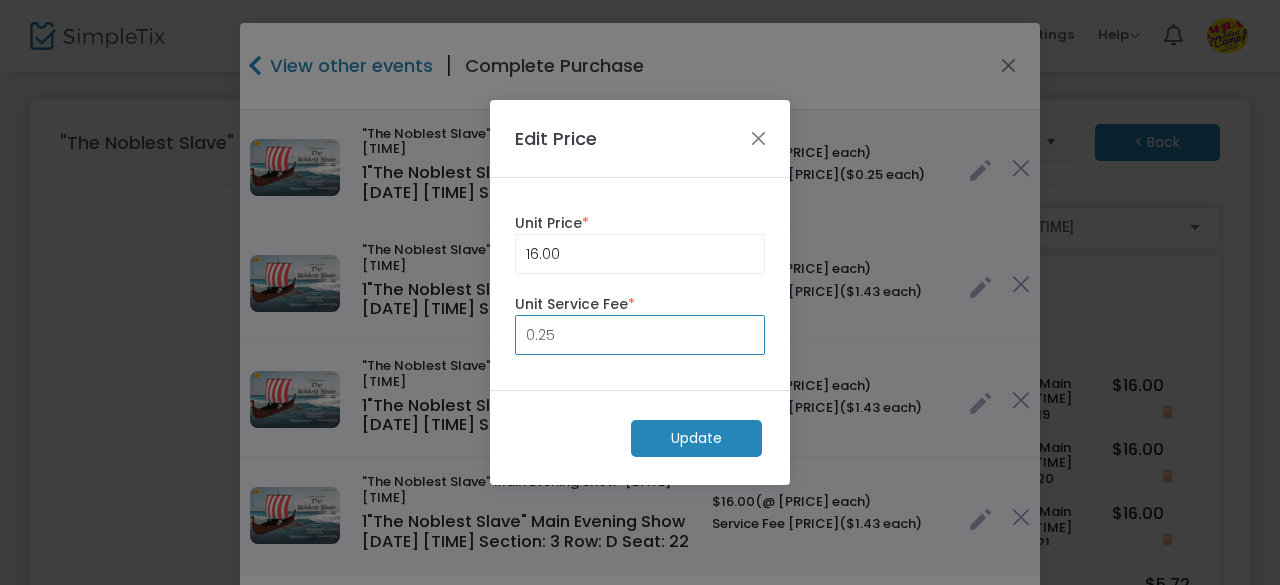 click on "Update" 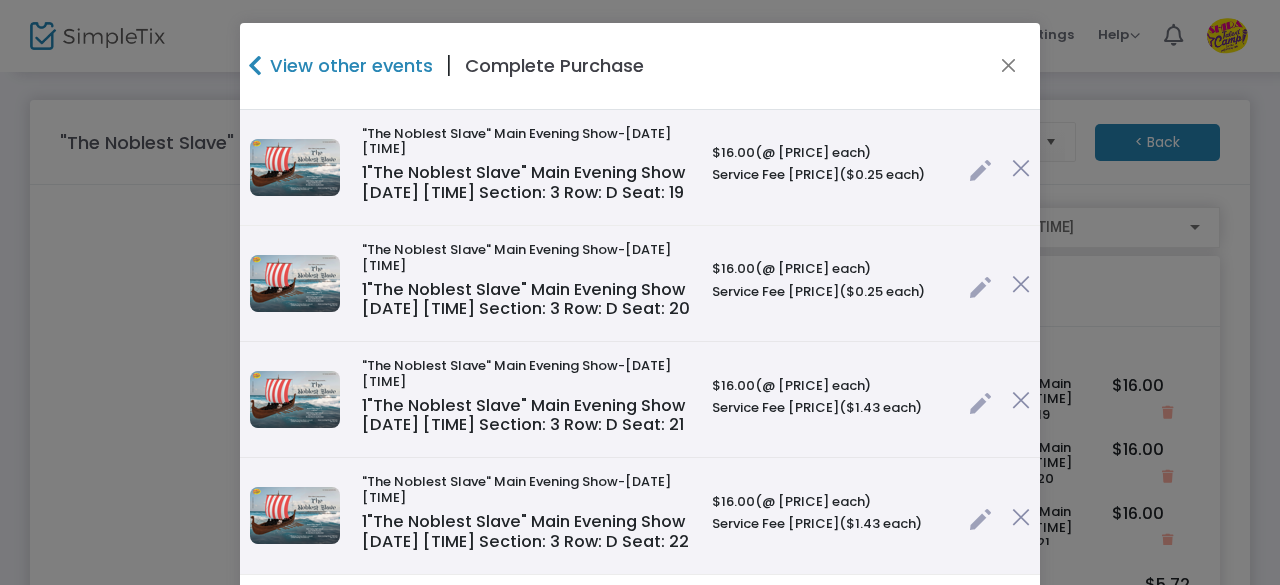 click 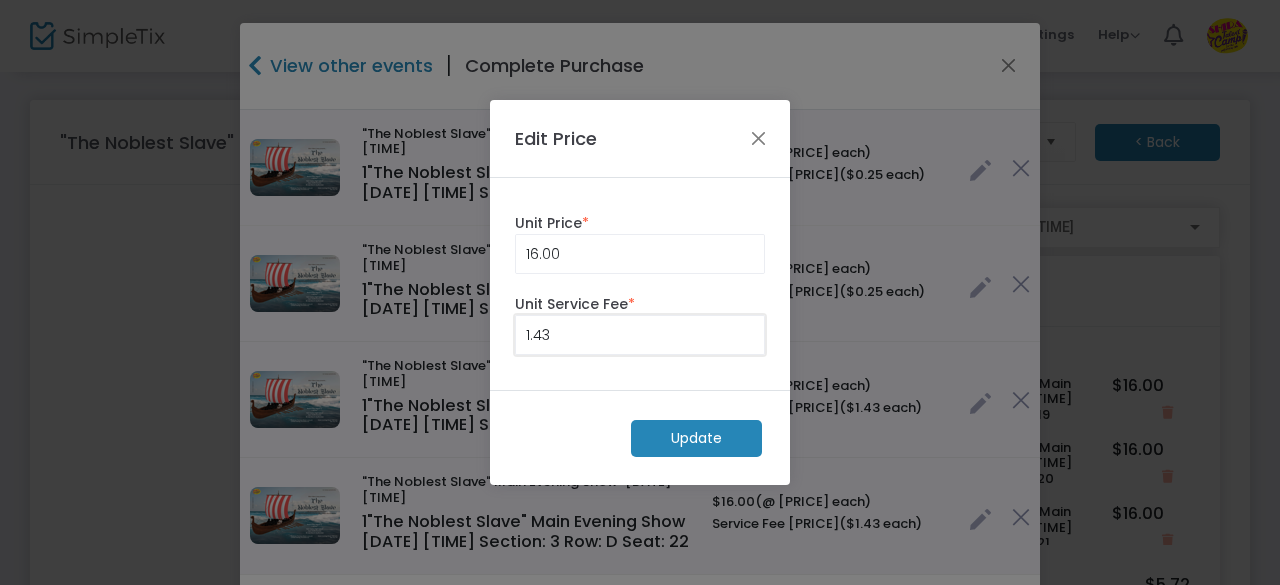 click on "1.43" at bounding box center [640, 335] 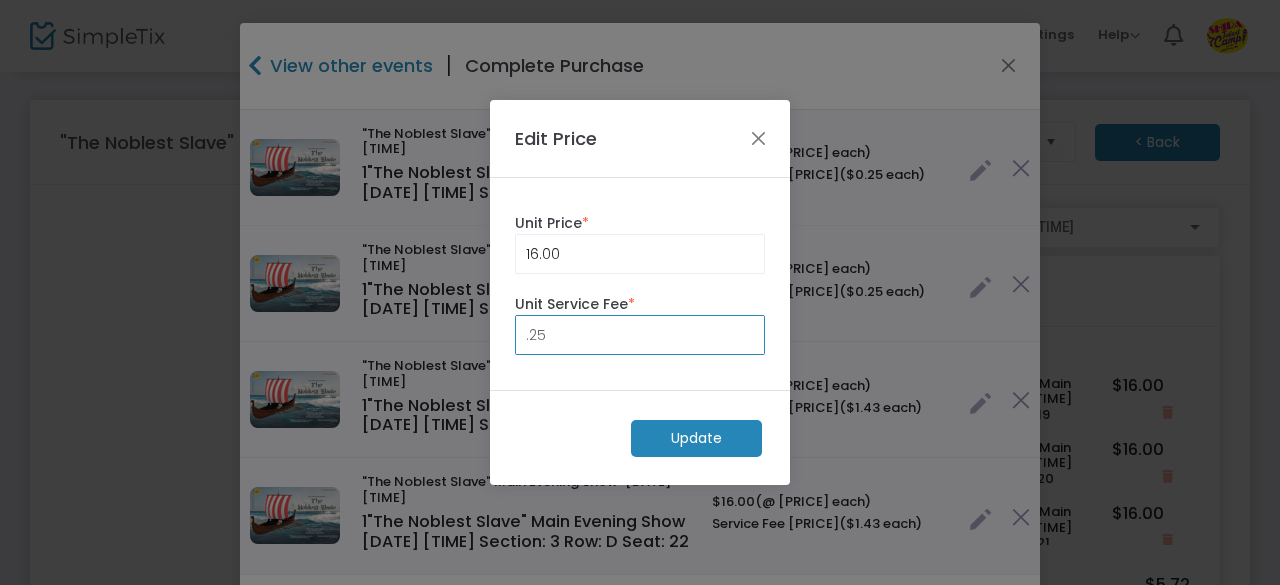 type on "0.25" 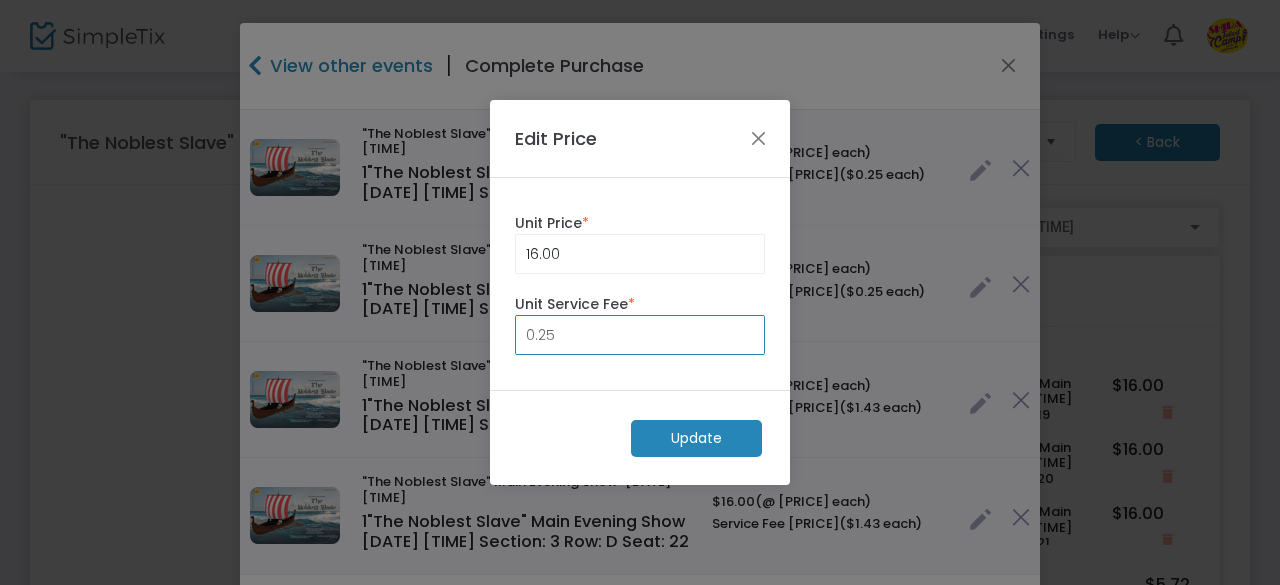 click on "Update" 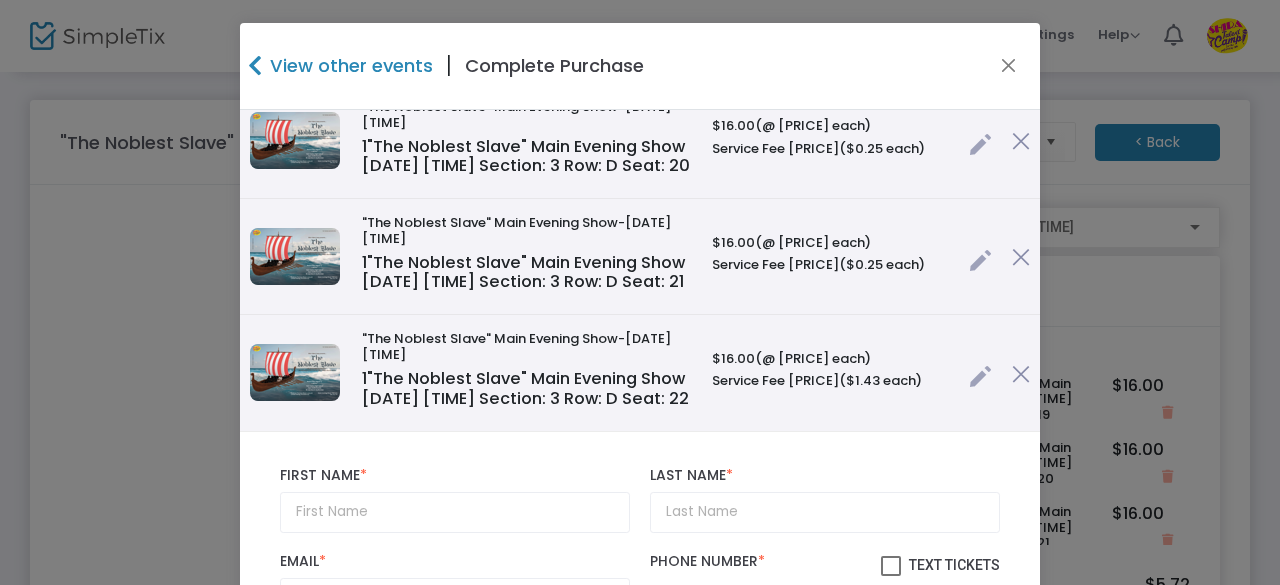 scroll, scrollTop: 144, scrollLeft: 0, axis: vertical 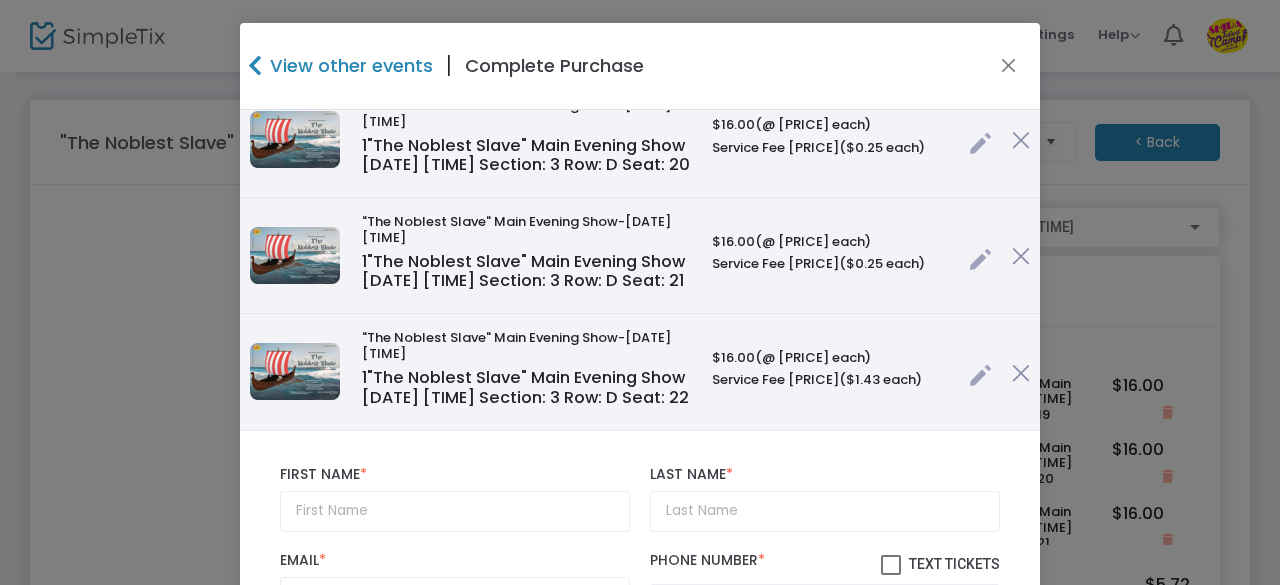 click 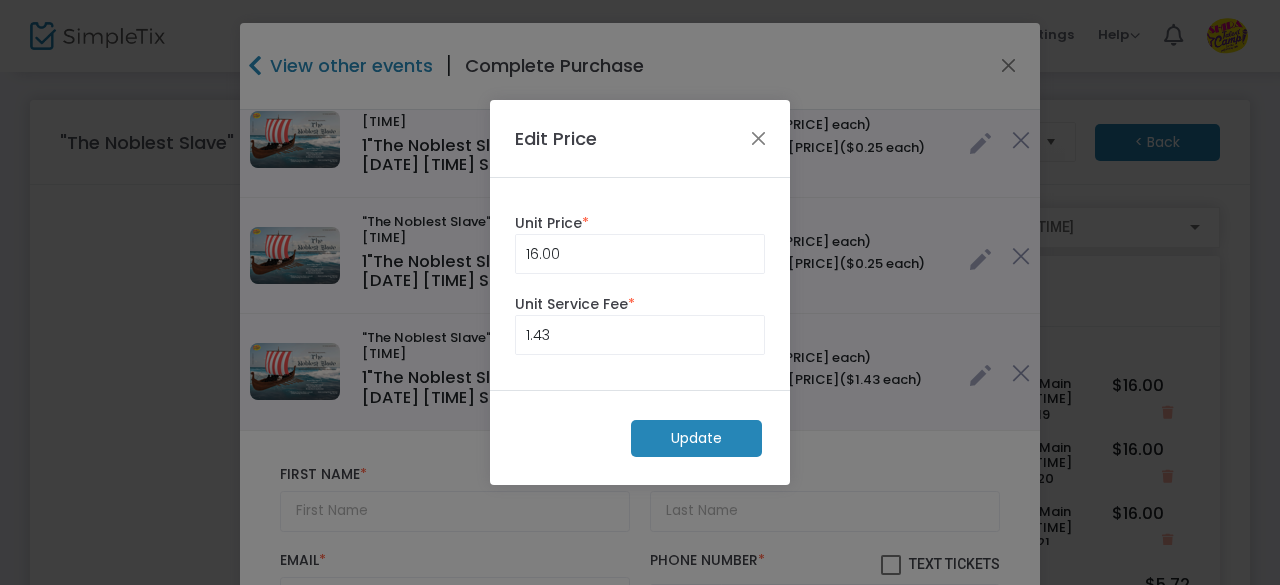 click on "16.00 Unit Price  * 1.43 Unit Service Fee  *" 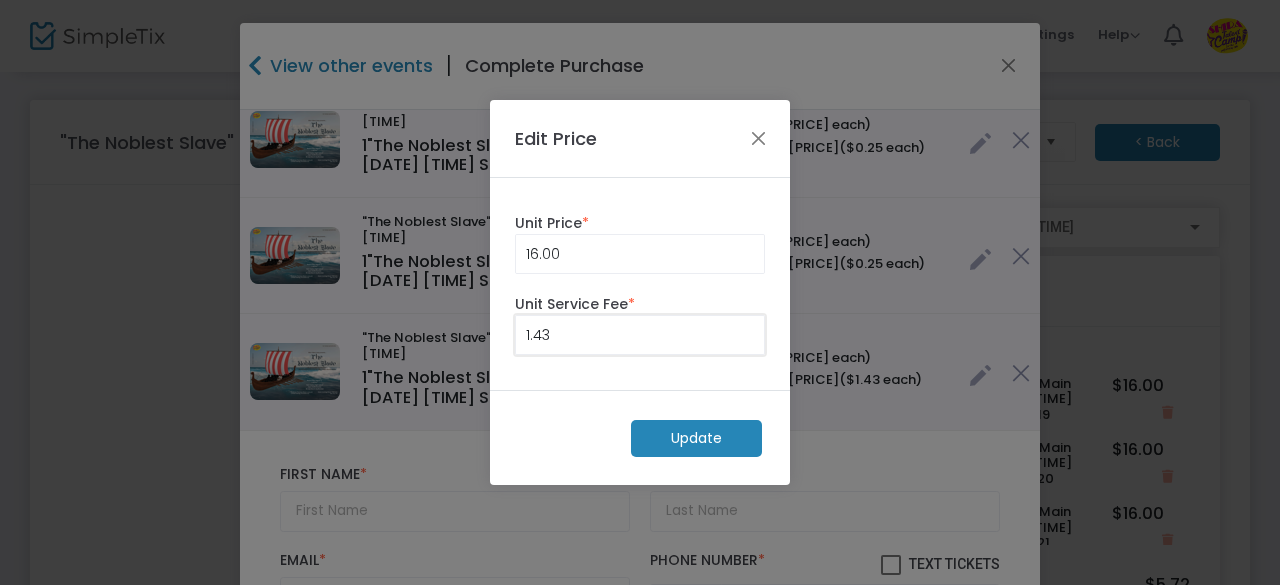 click on "1.43" at bounding box center [640, 335] 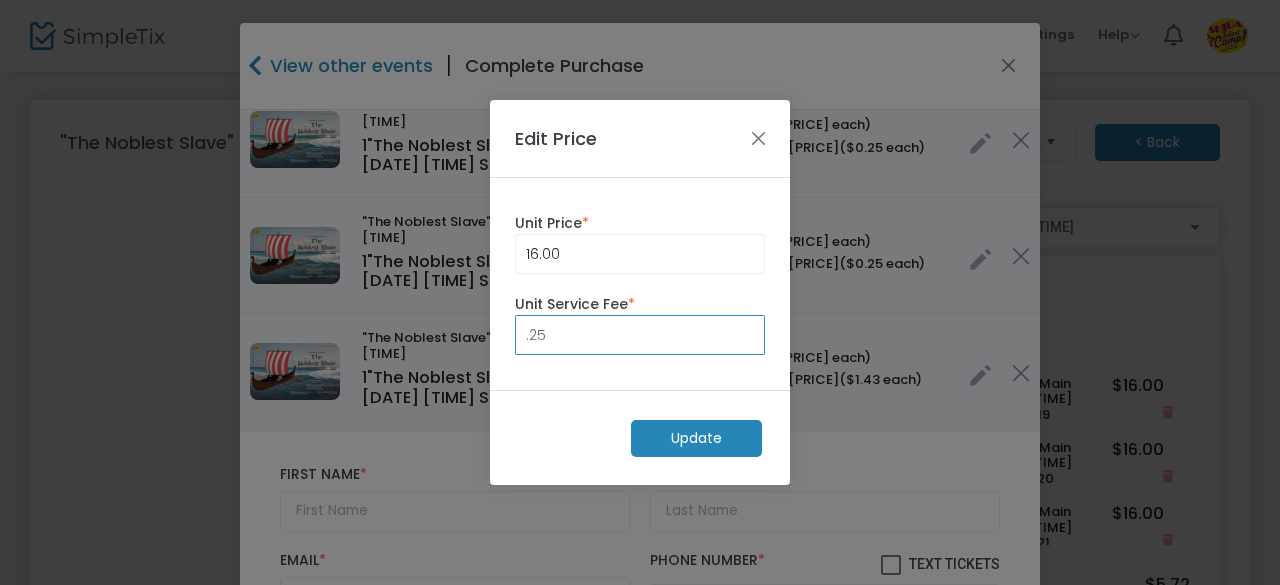 type on "0.25" 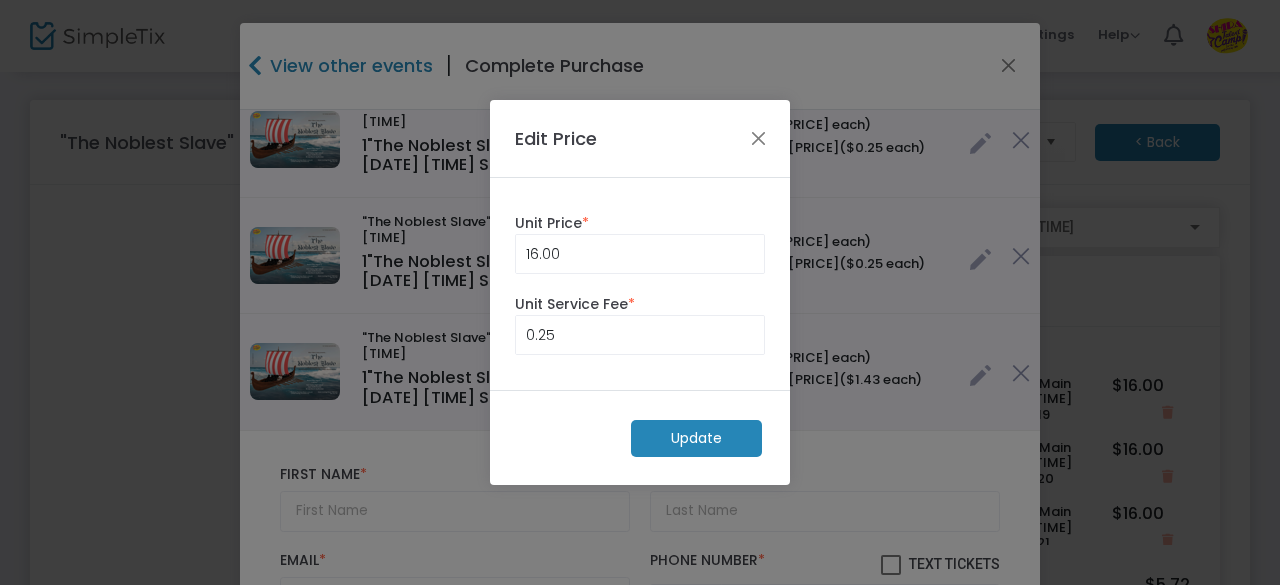 click on "Update" 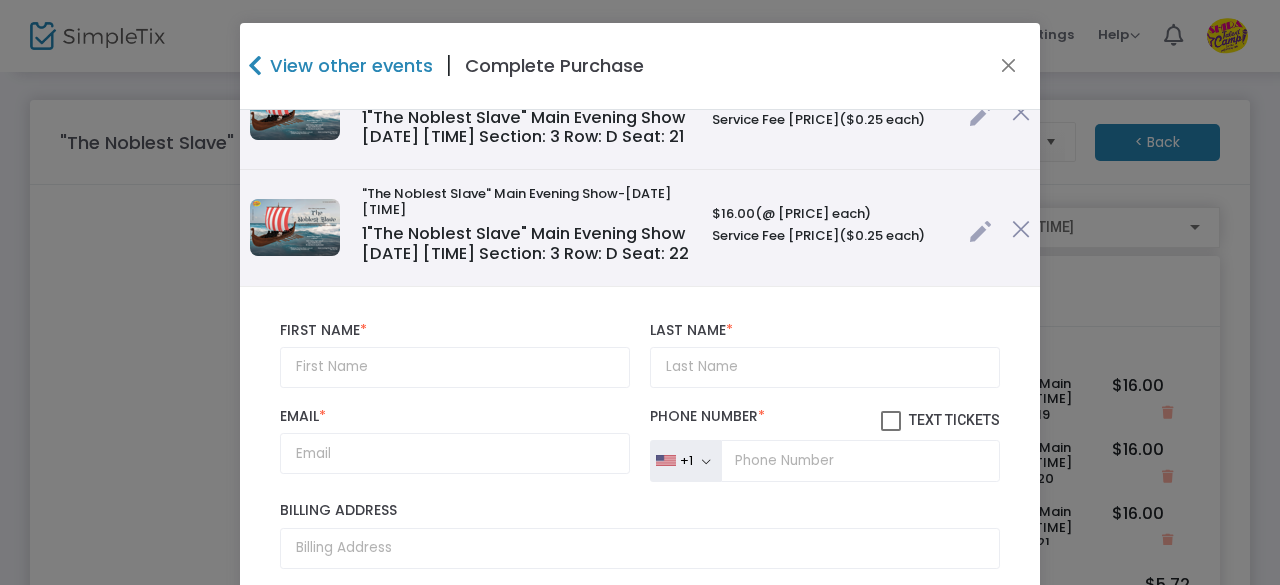 scroll, scrollTop: 374, scrollLeft: 0, axis: vertical 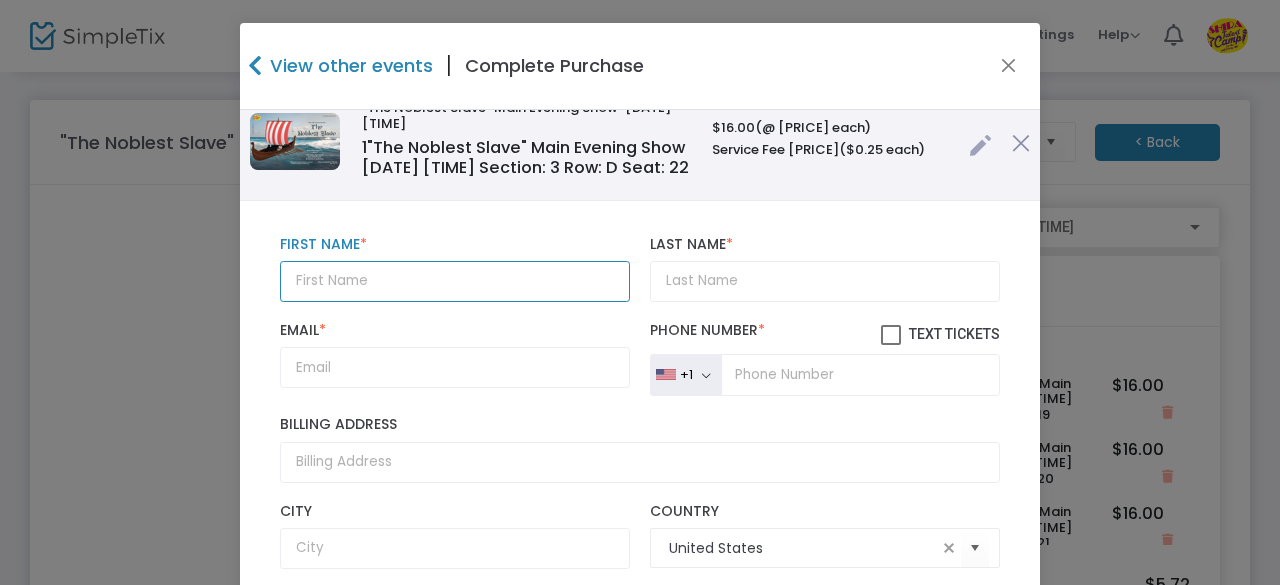 click at bounding box center (455, 281) 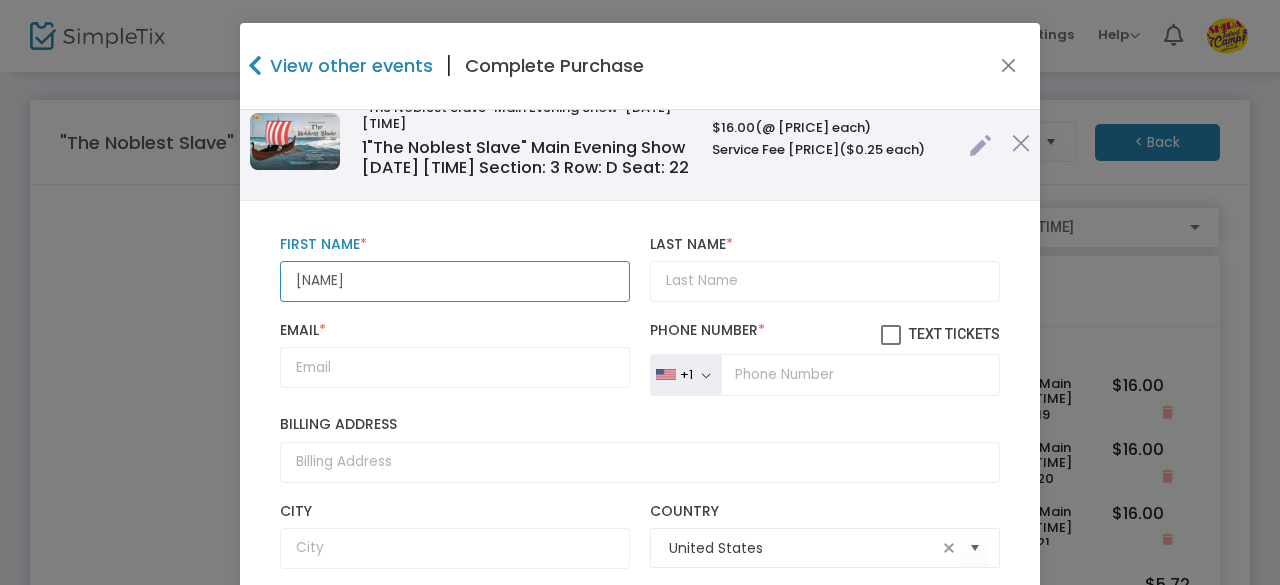 type on "[FIRST]" 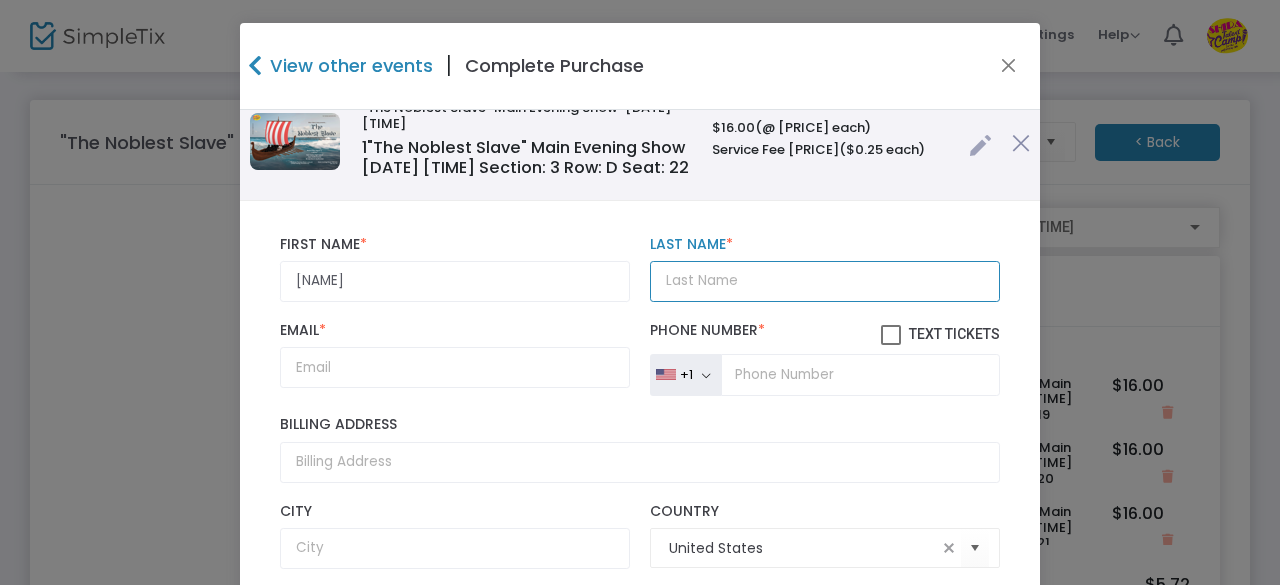 type on "E" 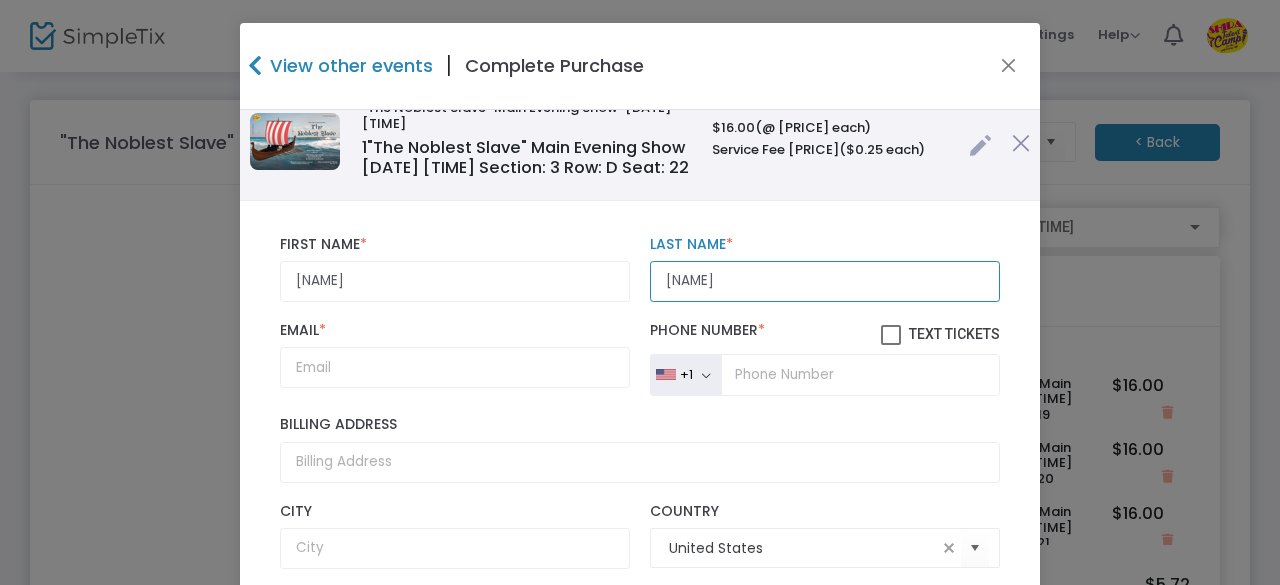 type on "i" 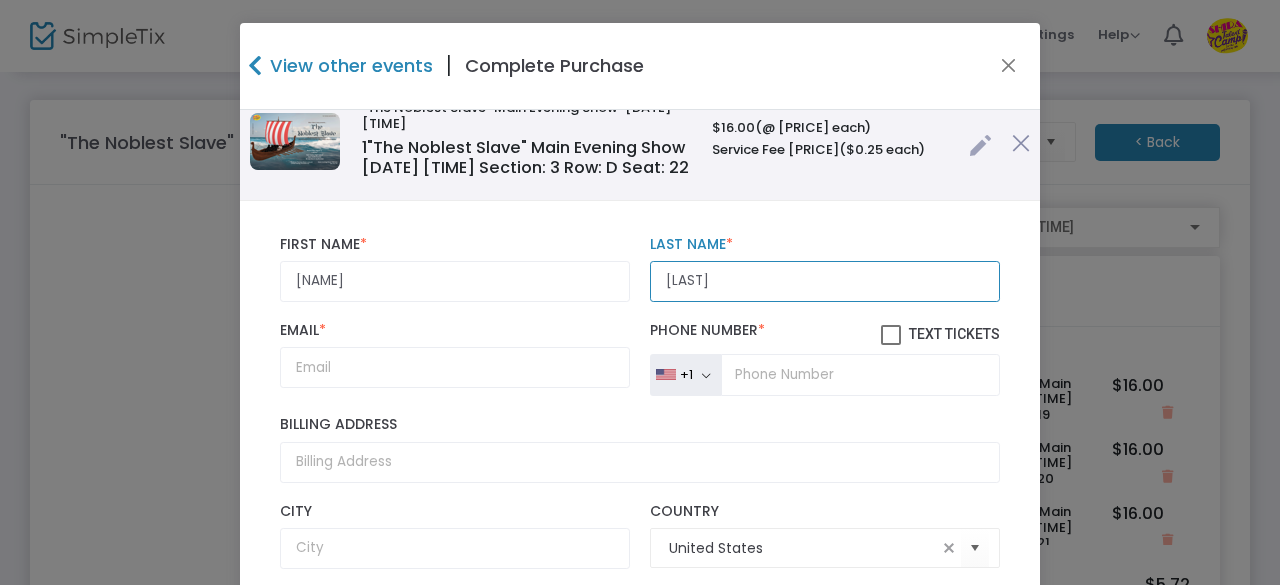type on "[LAST]" 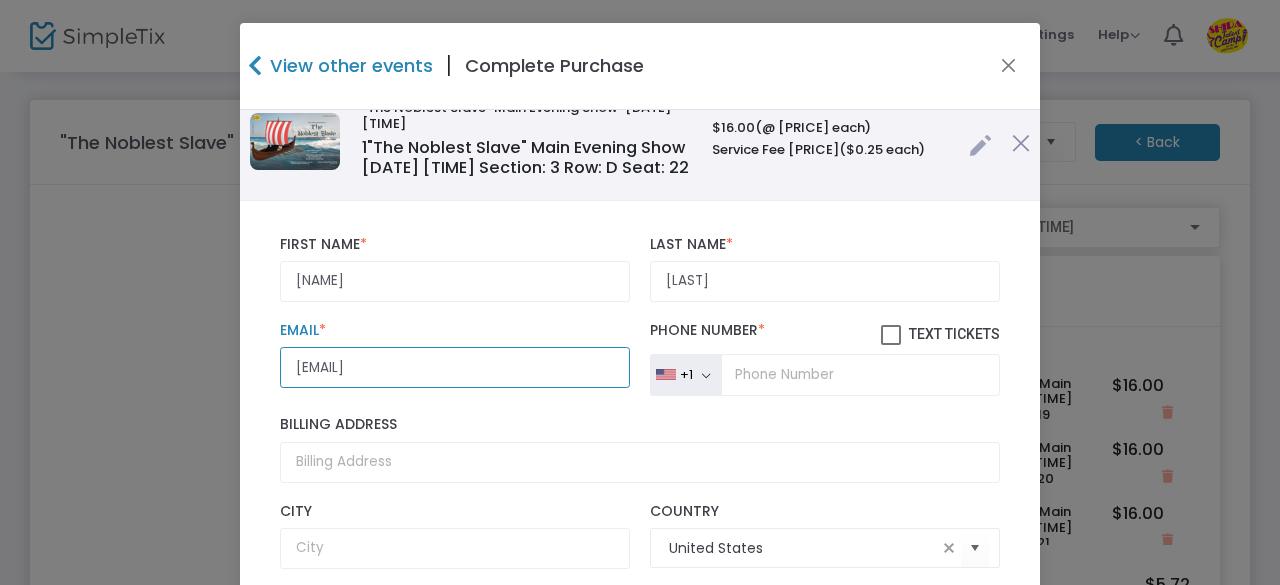 type on "[NAME]@[DOMAIN]" 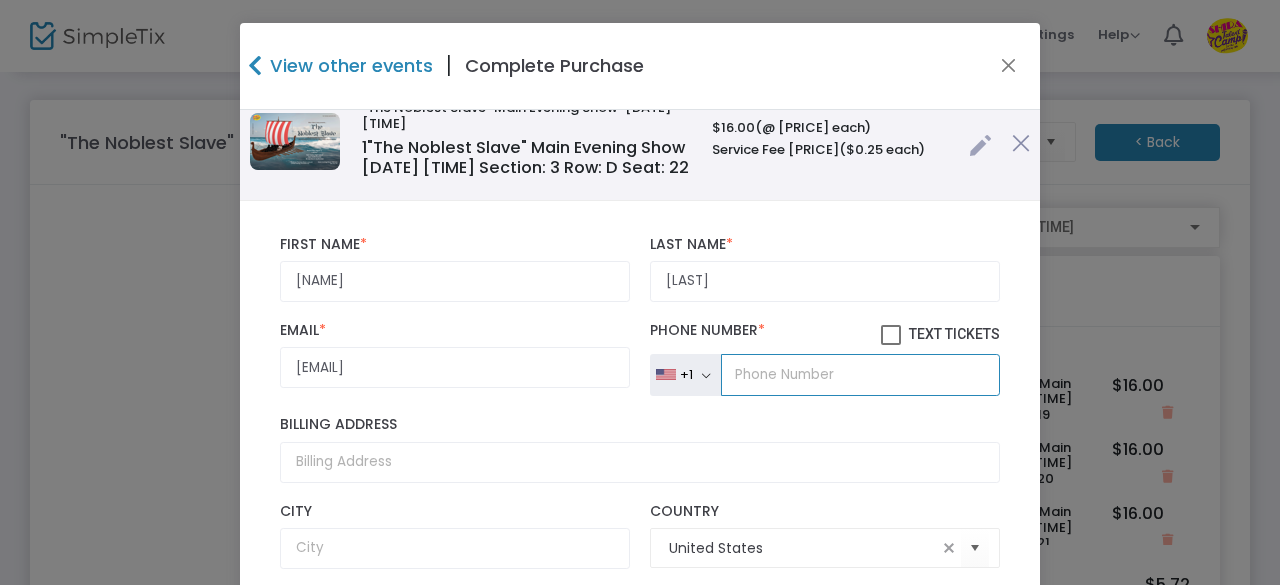 click at bounding box center (860, 375) 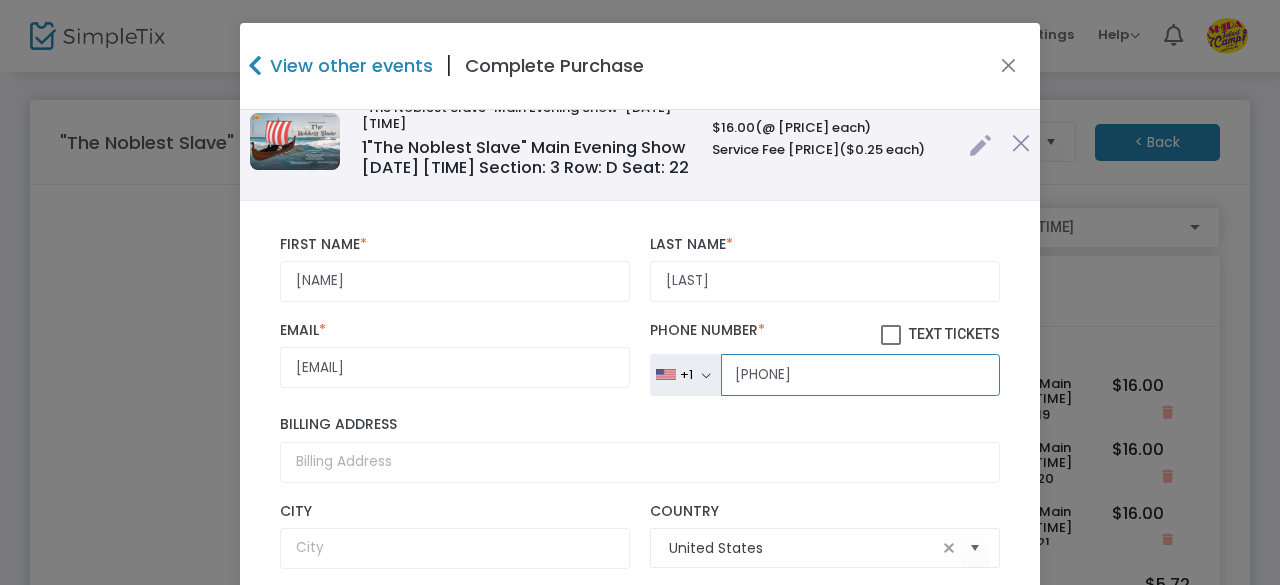 scroll, scrollTop: 0, scrollLeft: 0, axis: both 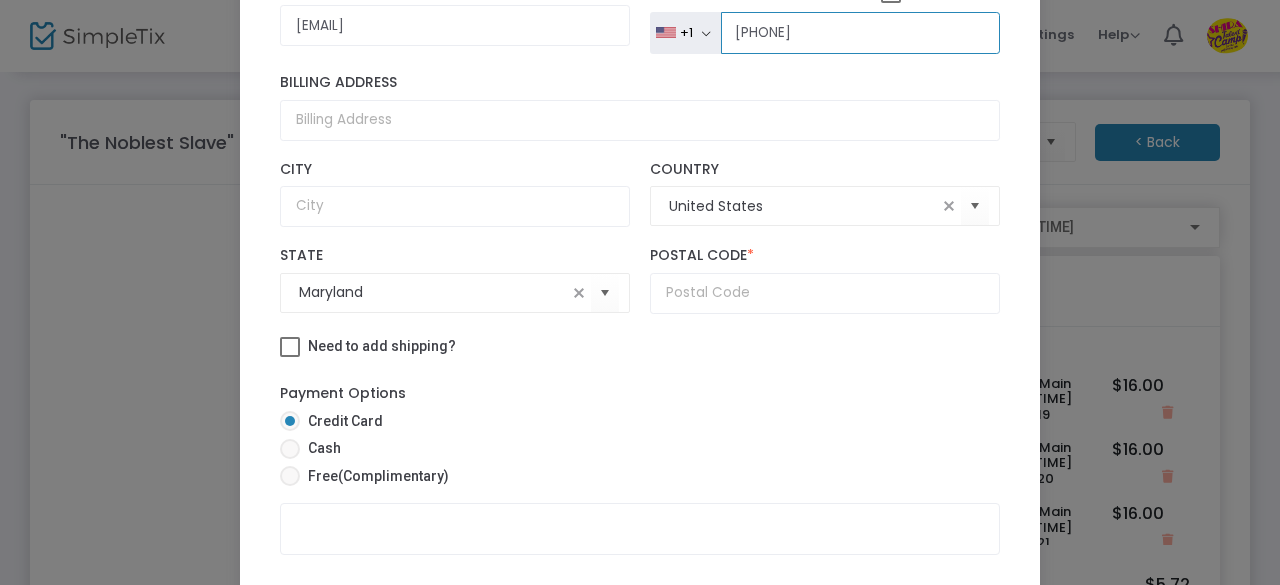 type on "([PHONE]) [PHONE]-[PHONE]" 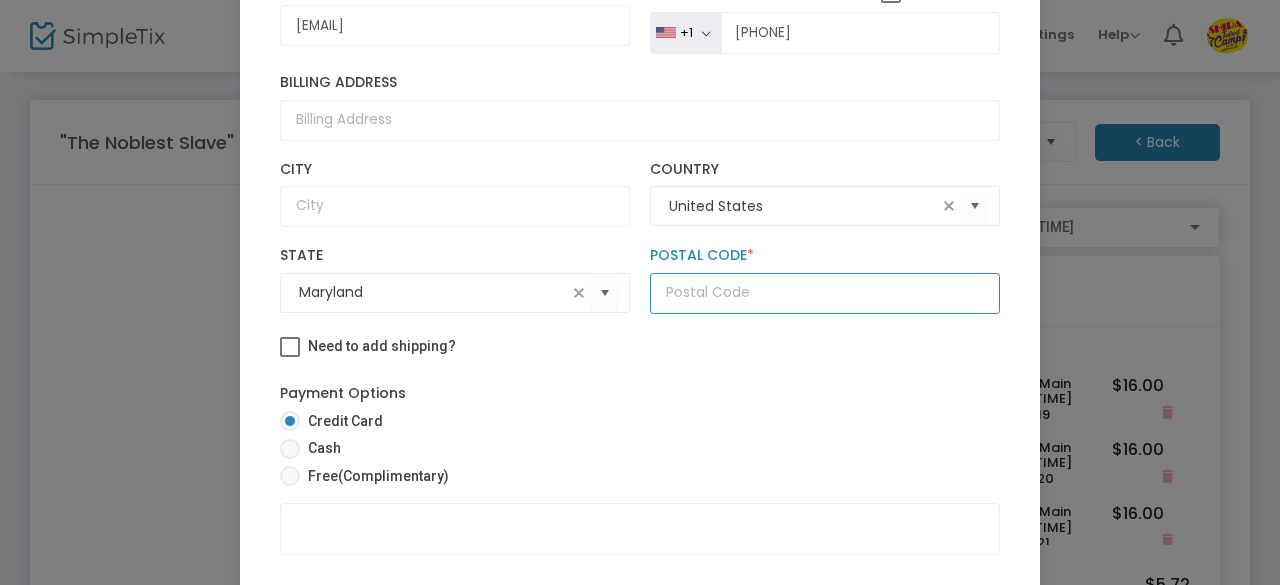 click 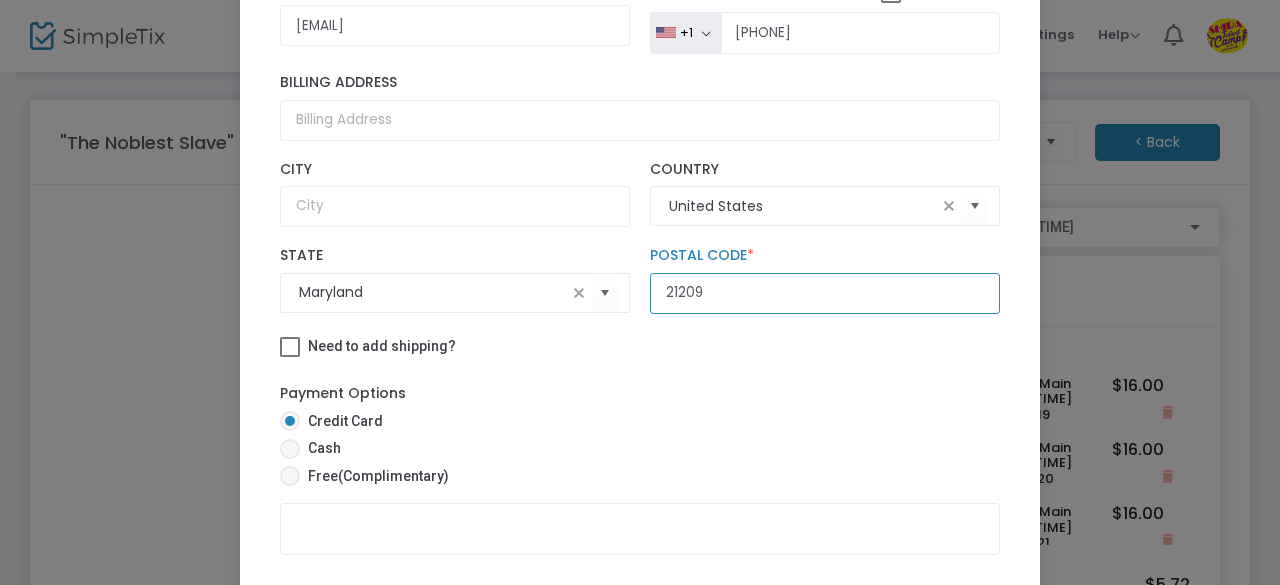 scroll, scrollTop: 284, scrollLeft: 0, axis: vertical 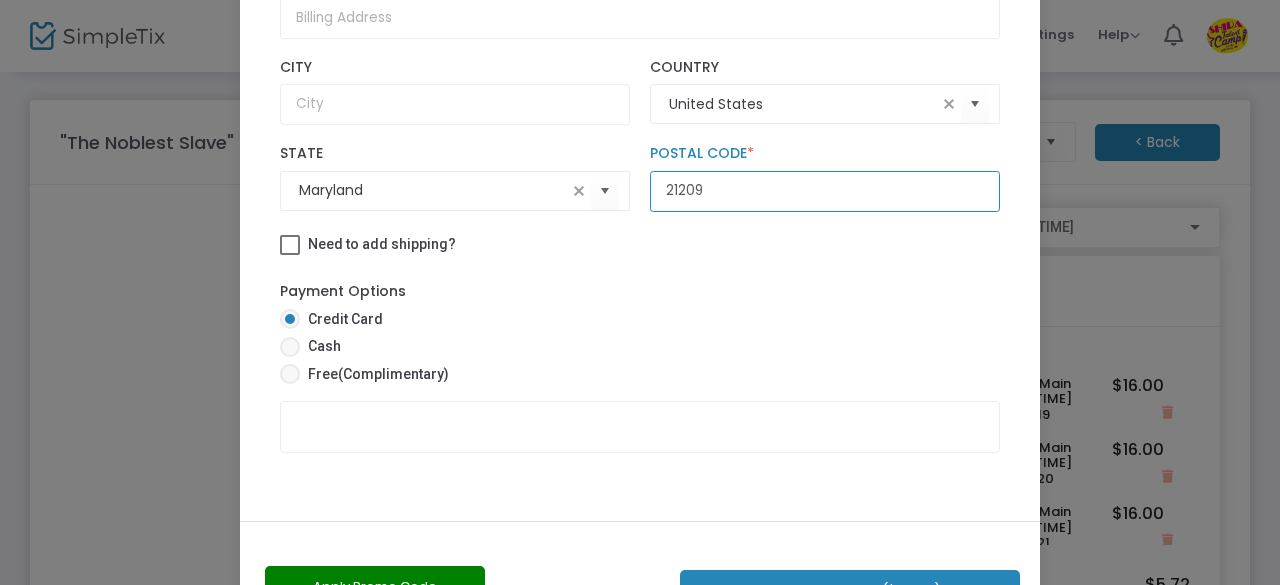 type on "[POSTAL_CODE]" 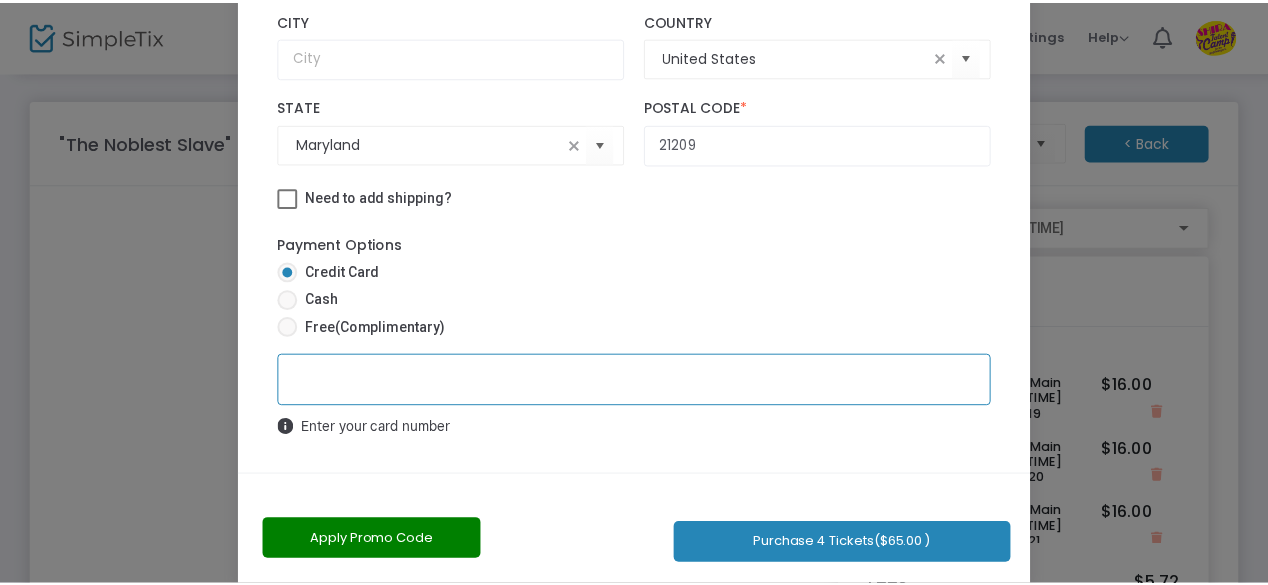 scroll, scrollTop: 342, scrollLeft: 0, axis: vertical 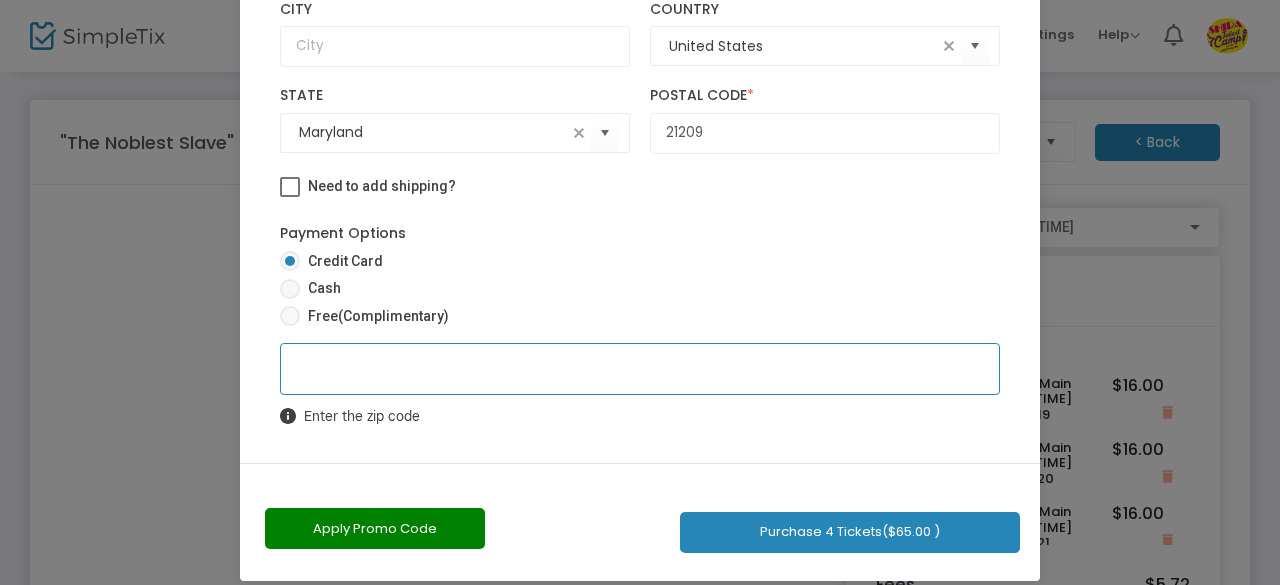 click on "Purchase 4 Tickets  ($65.00 )" 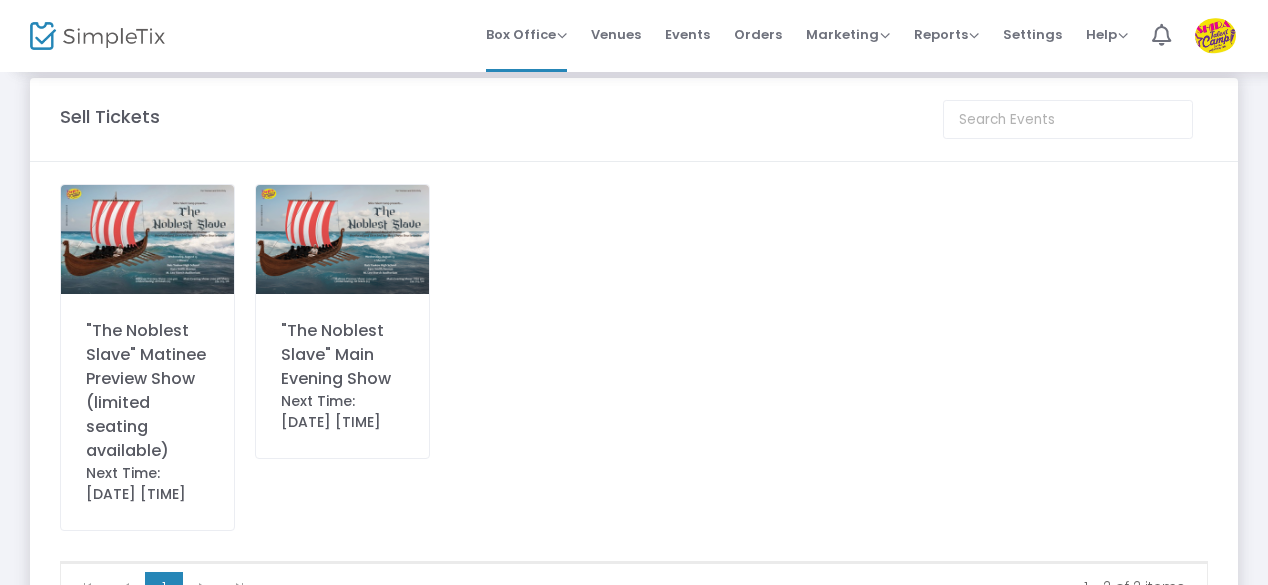 scroll, scrollTop: 0, scrollLeft: 0, axis: both 